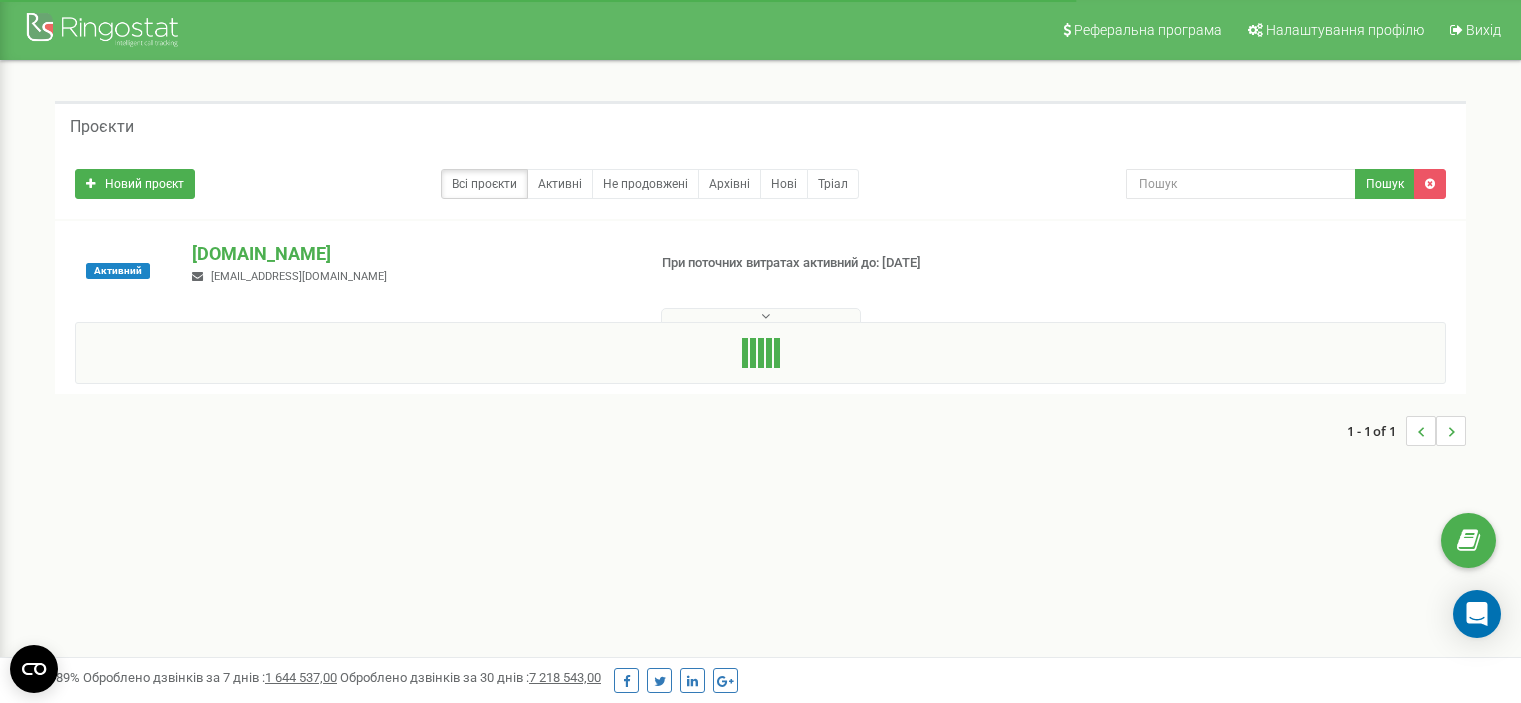 scroll, scrollTop: 0, scrollLeft: 0, axis: both 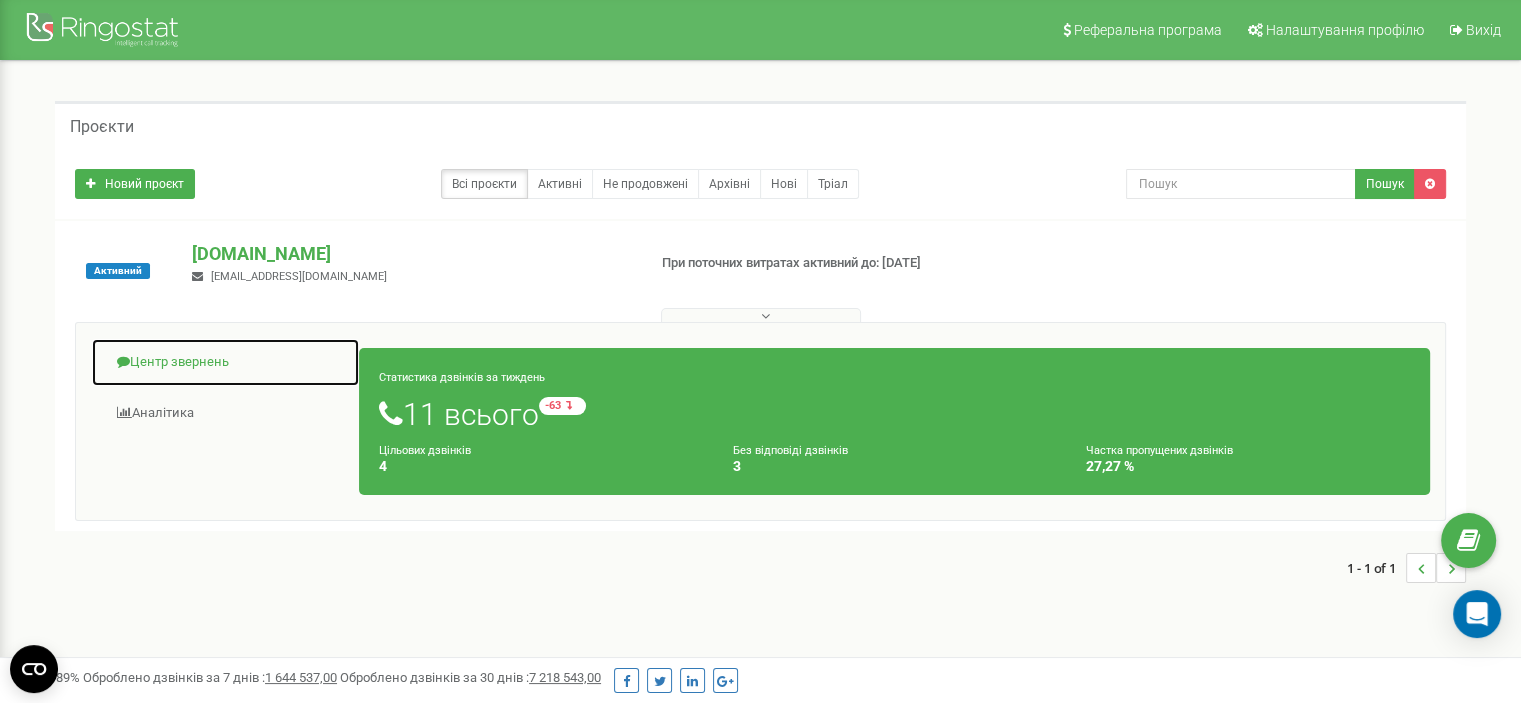 click on "Центр звернень" 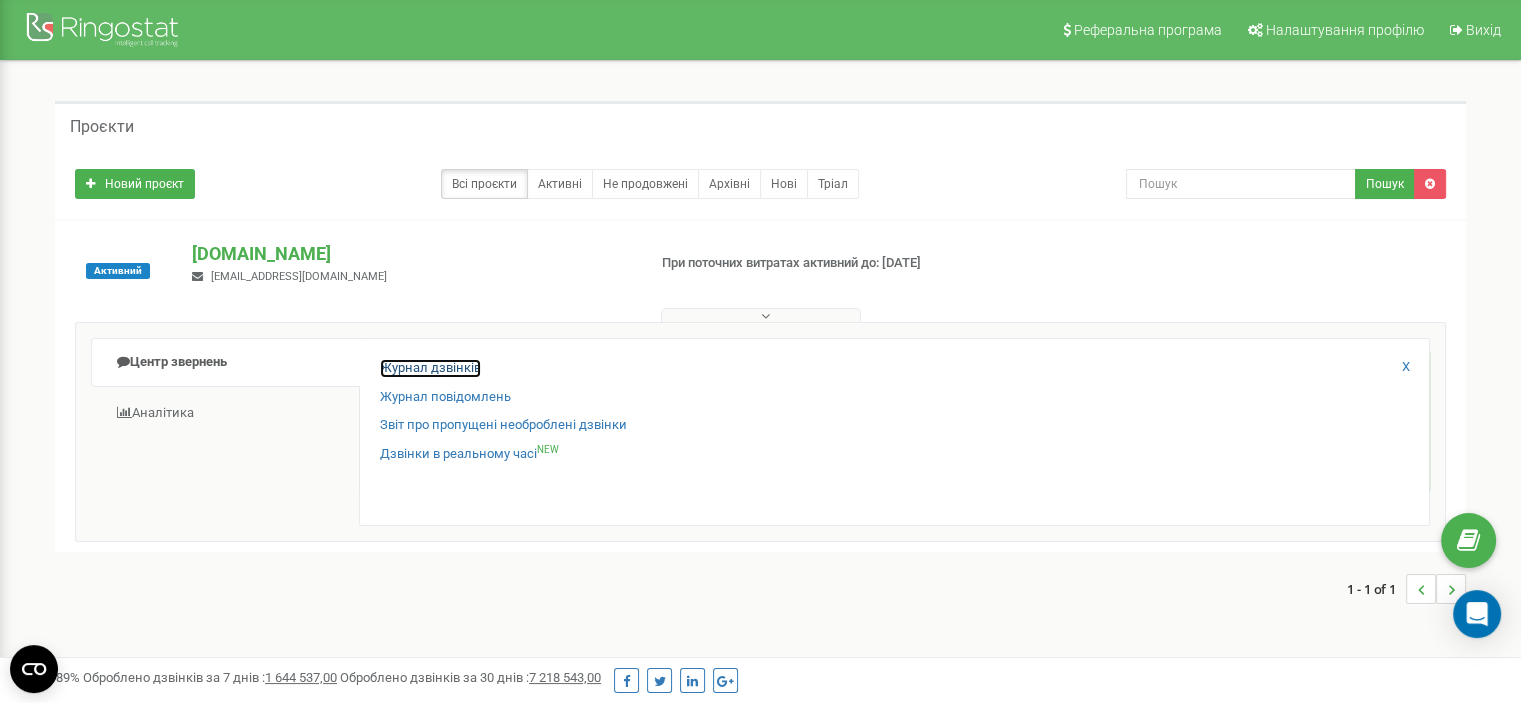 click on "Журнал дзвінків" 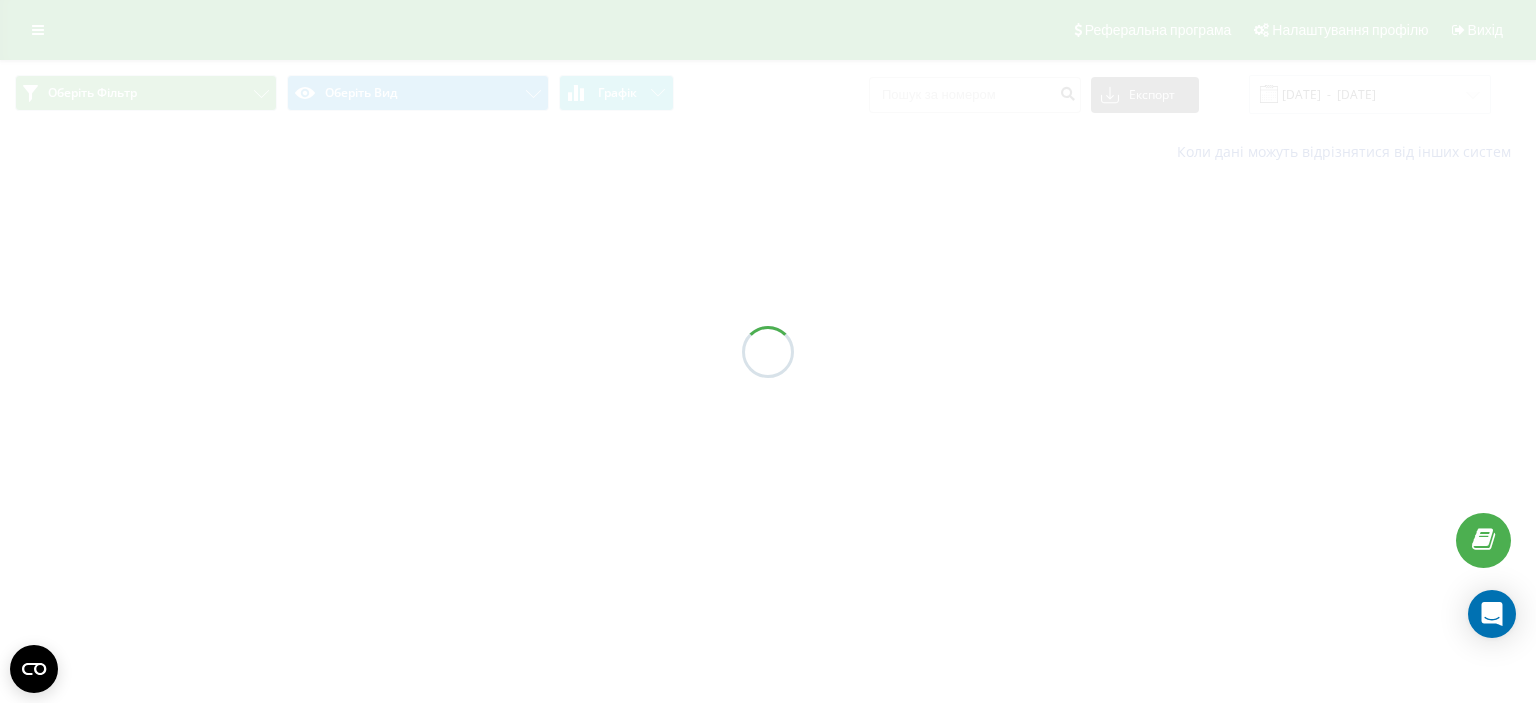 scroll, scrollTop: 0, scrollLeft: 0, axis: both 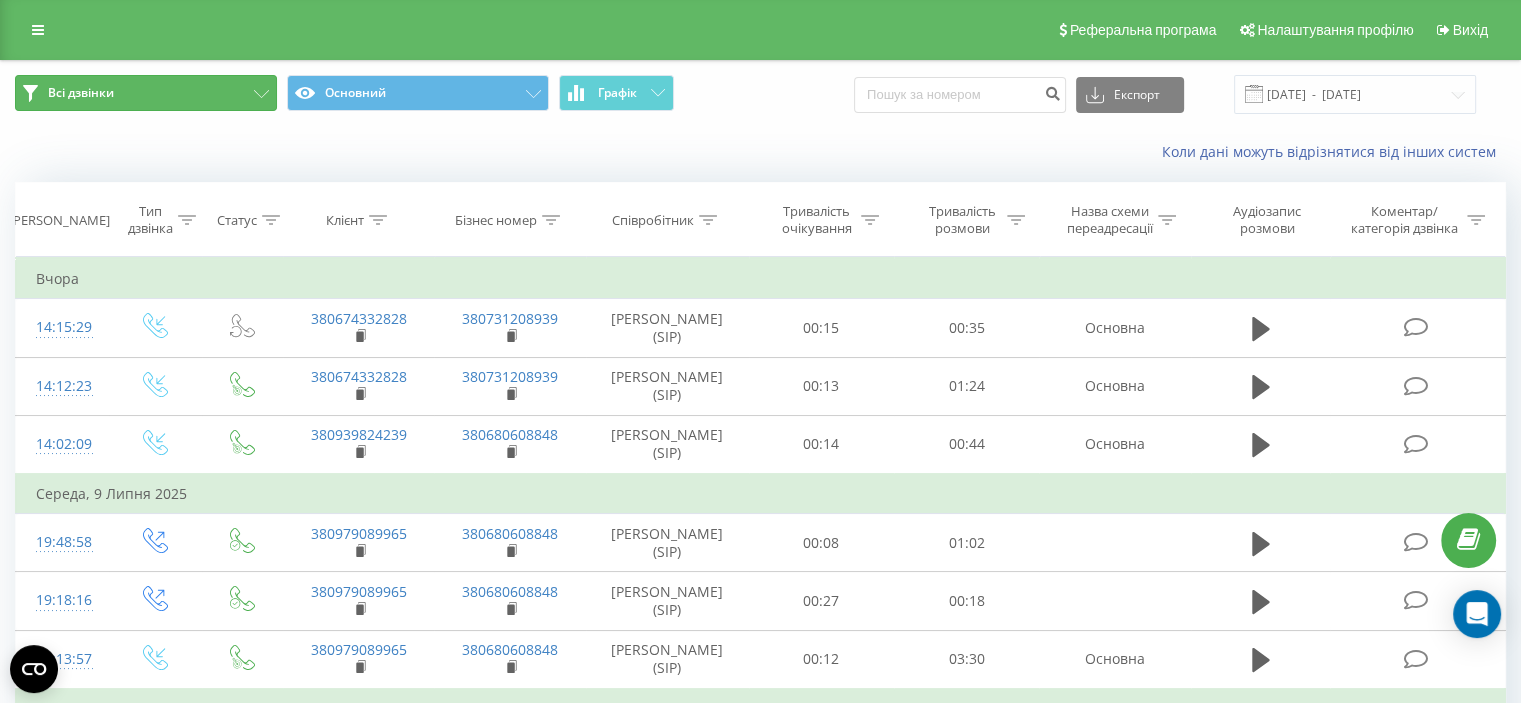click on "Всі дзвінки" at bounding box center (146, 93) 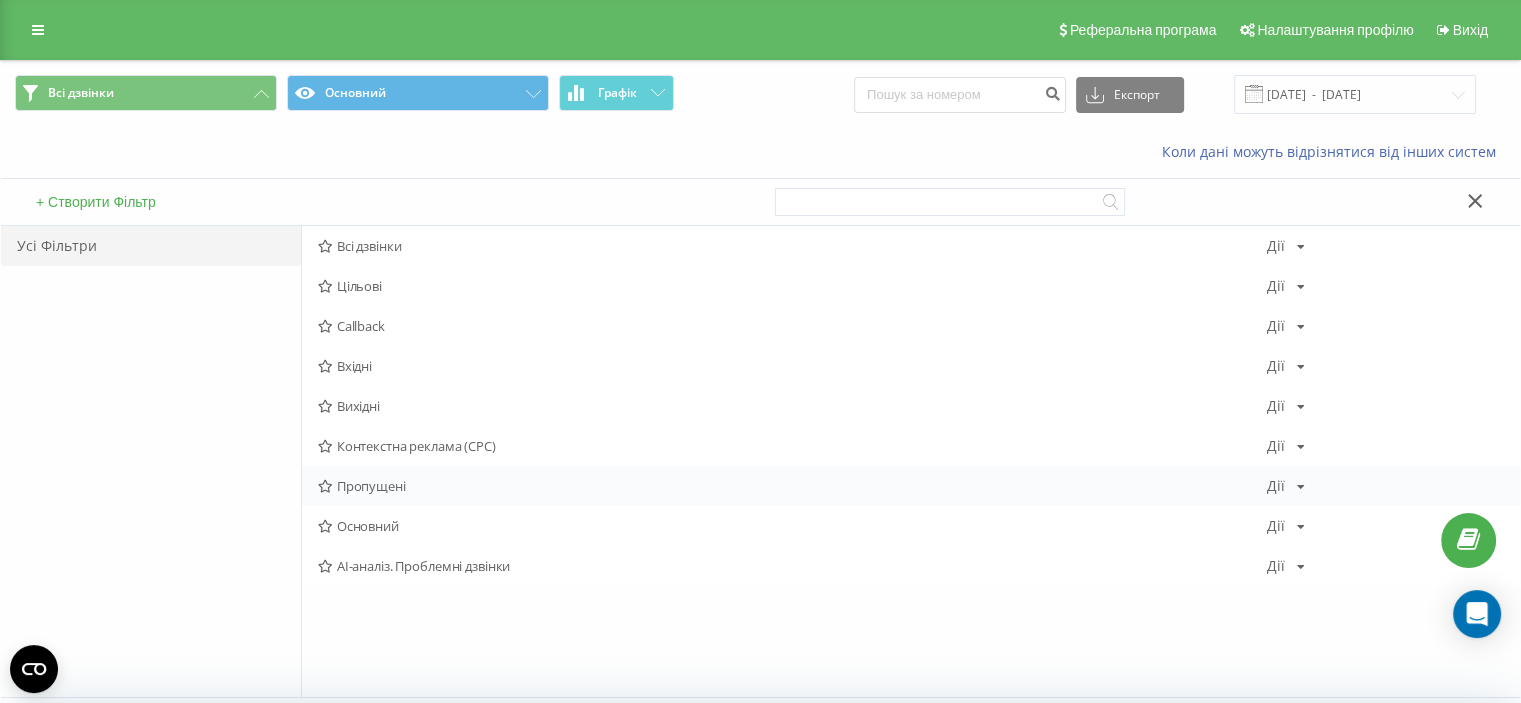 click on "Пропущені" at bounding box center (792, 486) 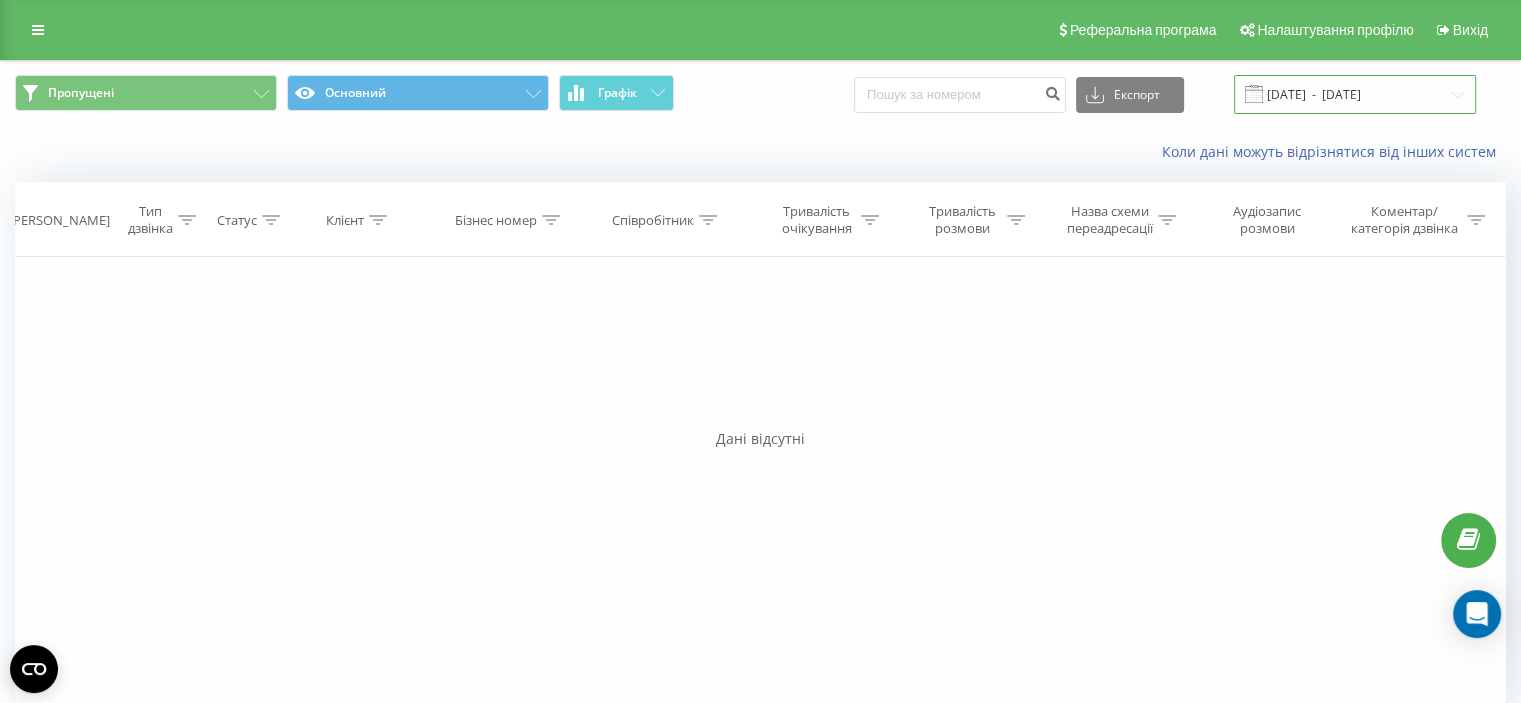 click on "11.06.2025  -  11.07.2025" at bounding box center [1355, 94] 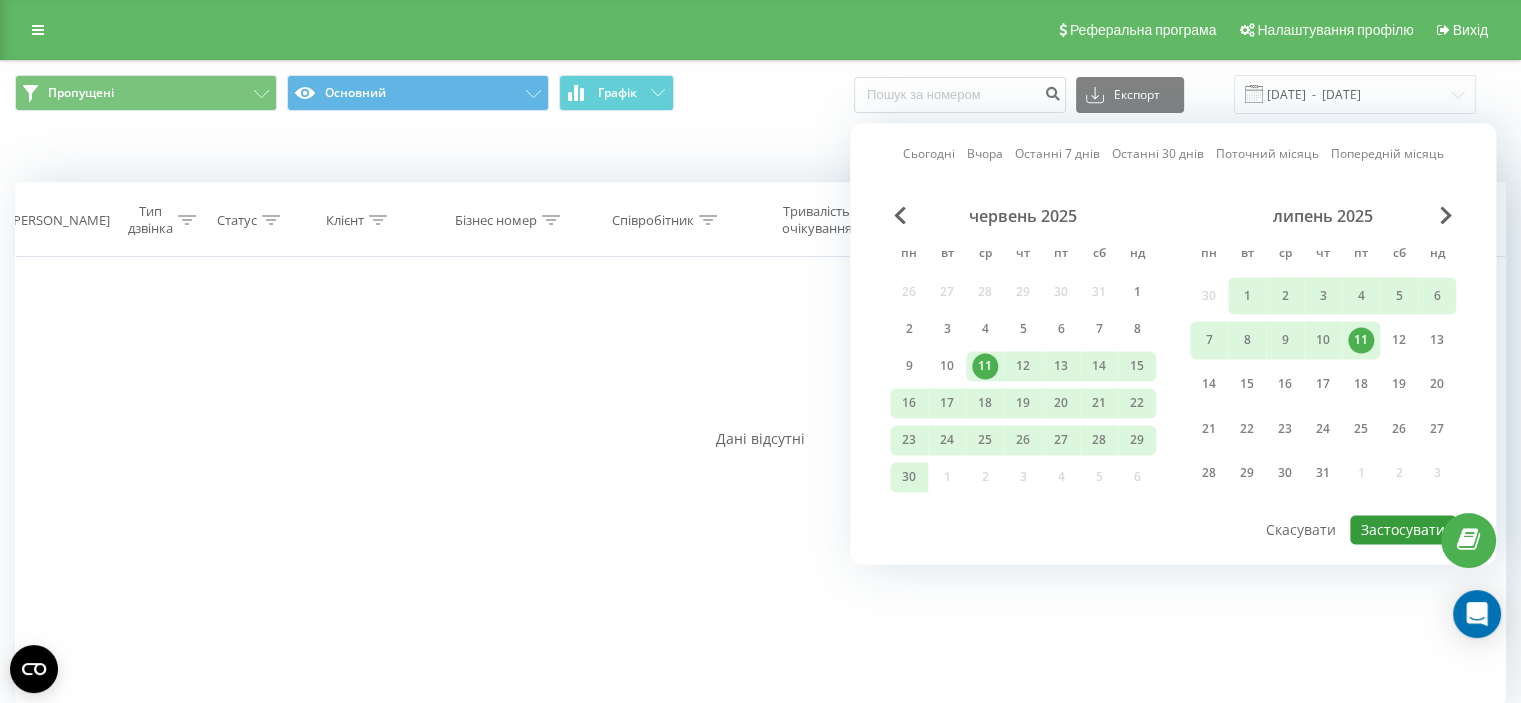 click on "Застосувати" at bounding box center [1403, 529] 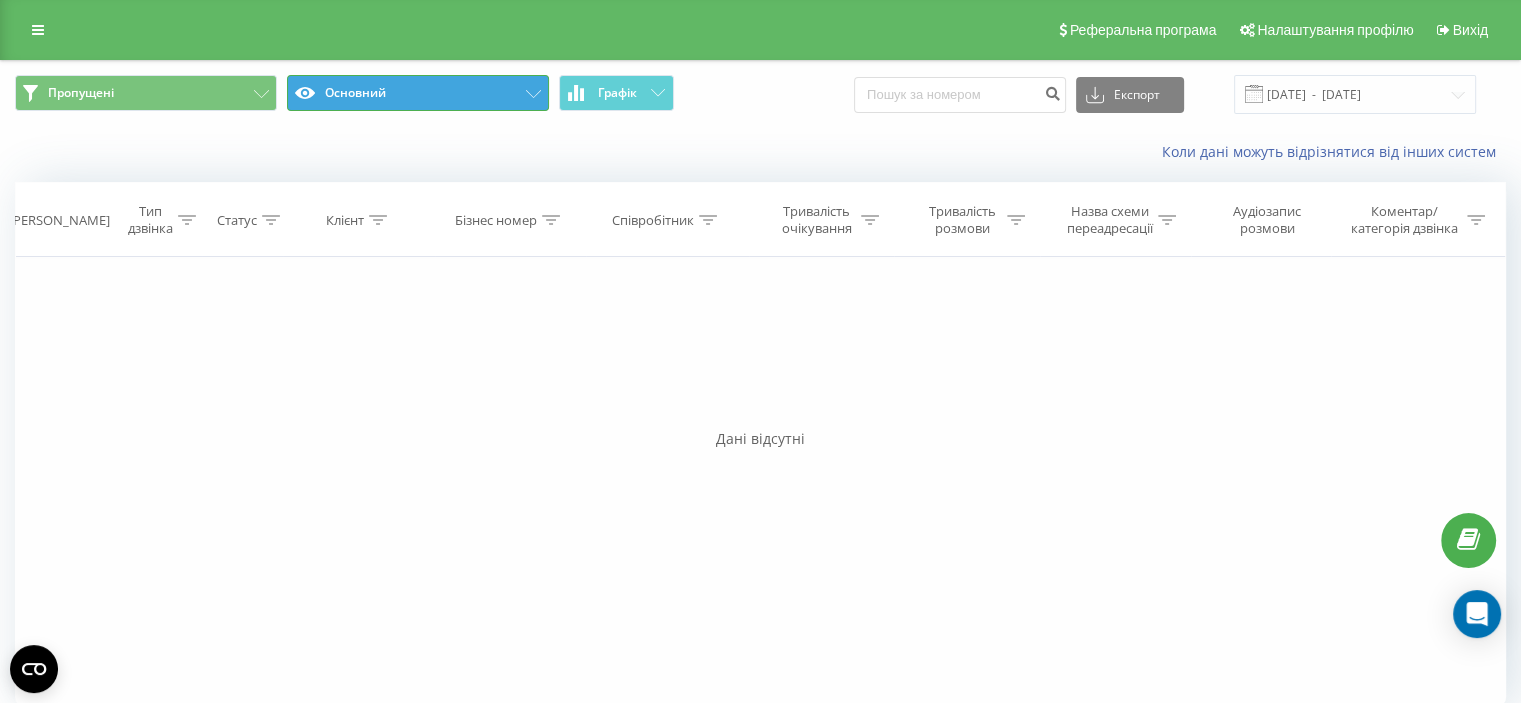 click on "Основний" at bounding box center [418, 93] 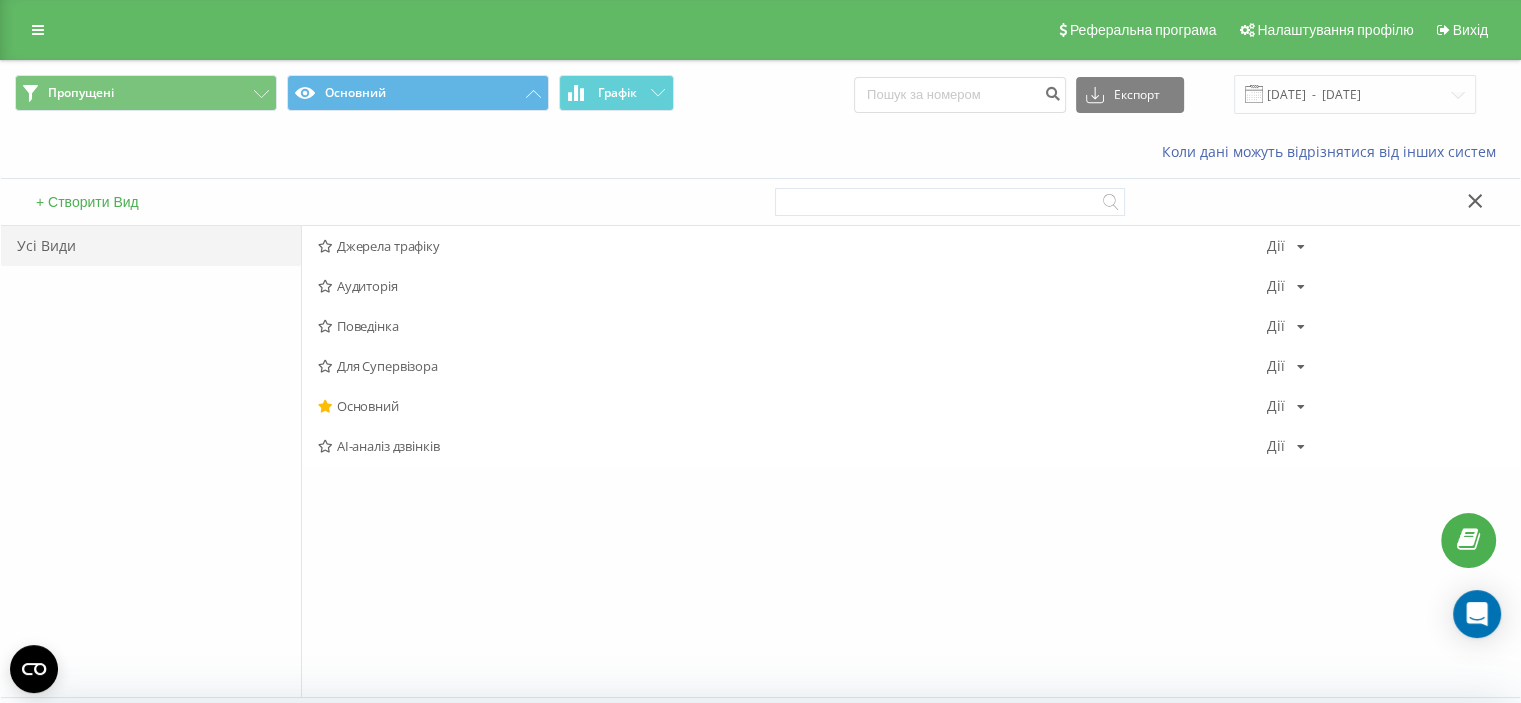 click on "Коли дані можуть відрізнятися вiд інших систем" at bounding box center (760, 152) 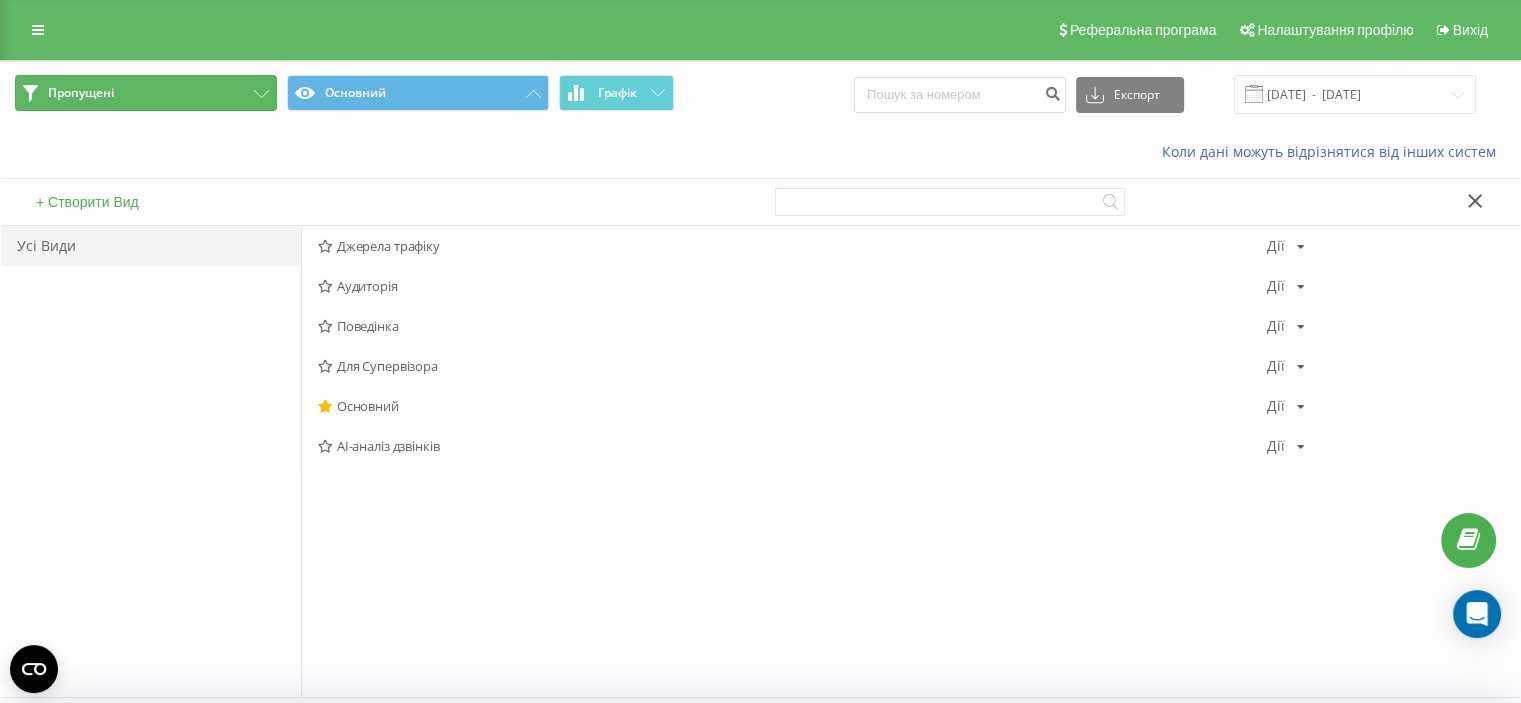 click on "Пропущені" at bounding box center [146, 93] 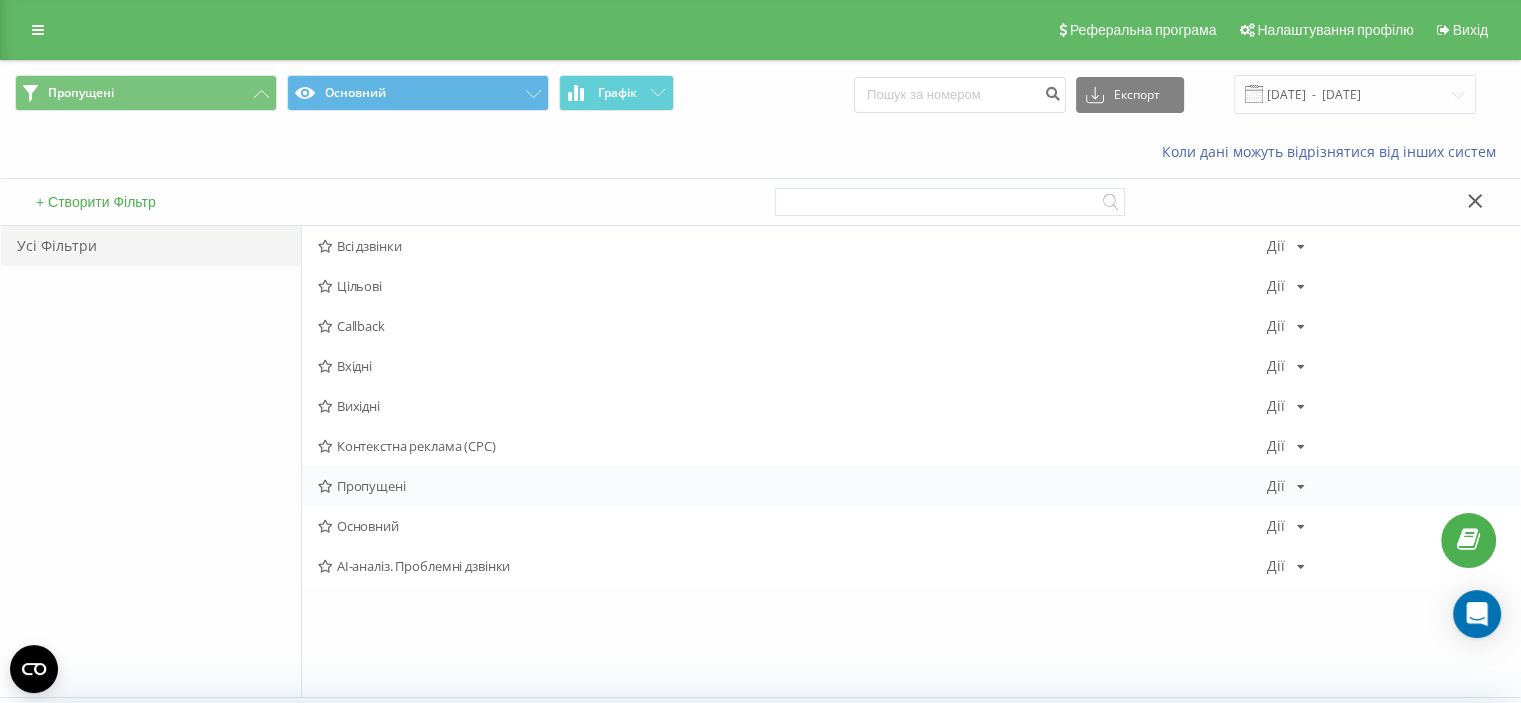 click on "Пропущені" at bounding box center (792, 486) 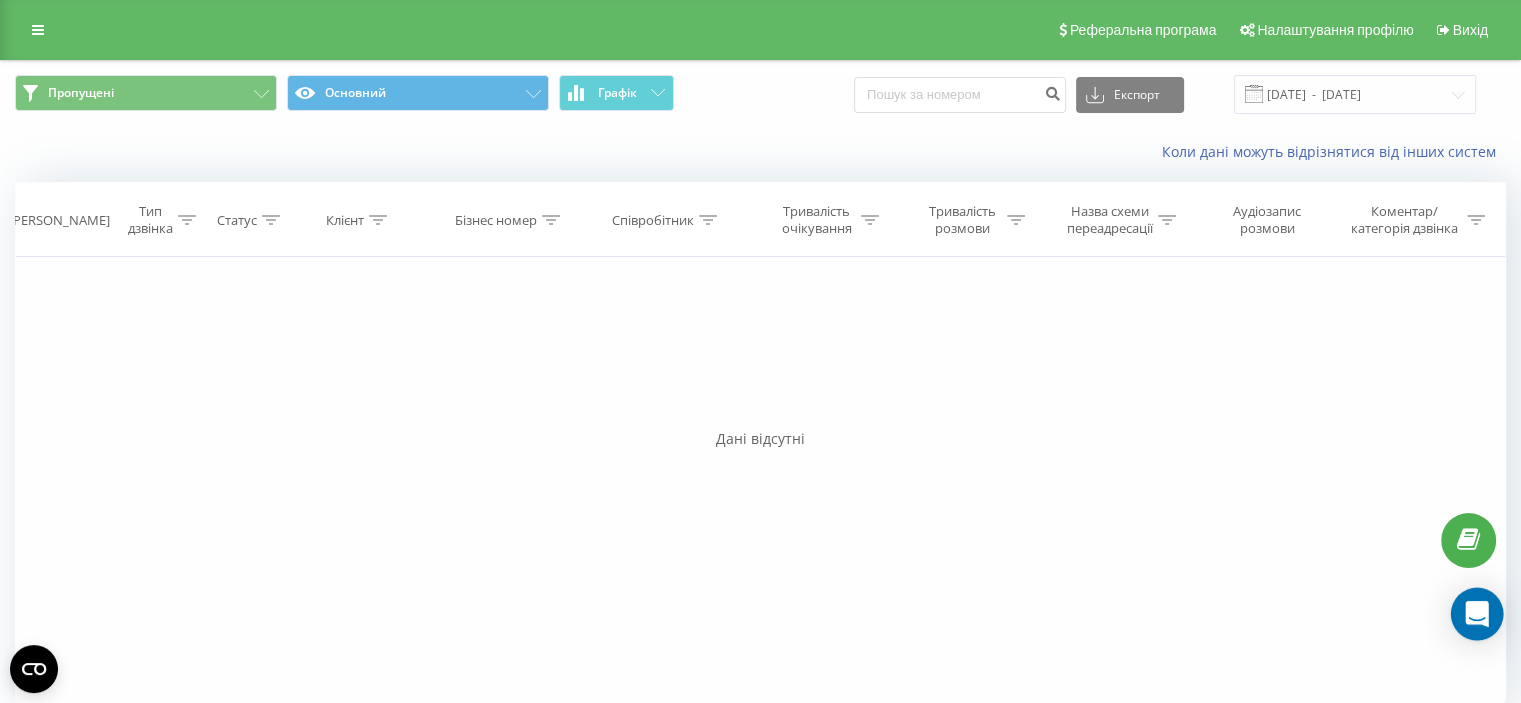 click 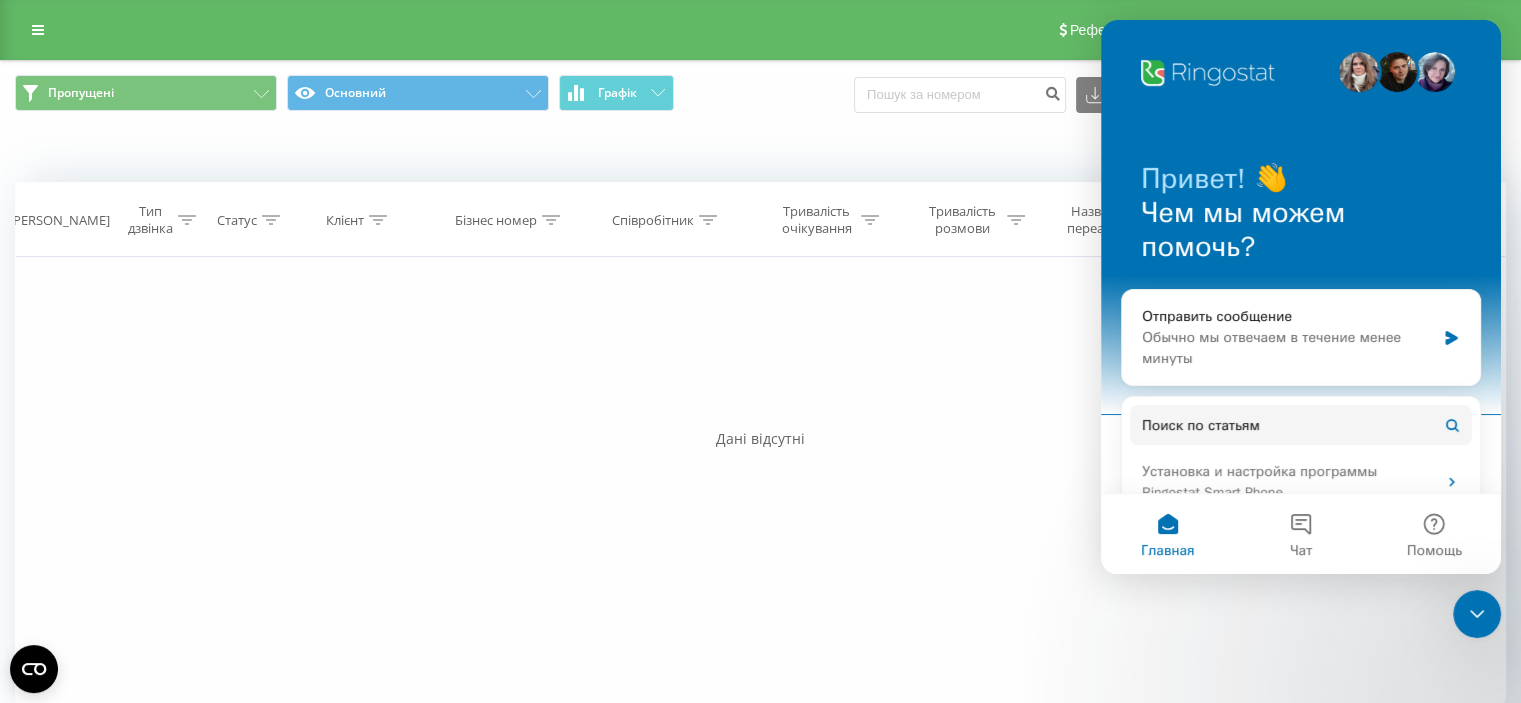 scroll, scrollTop: 0, scrollLeft: 0, axis: both 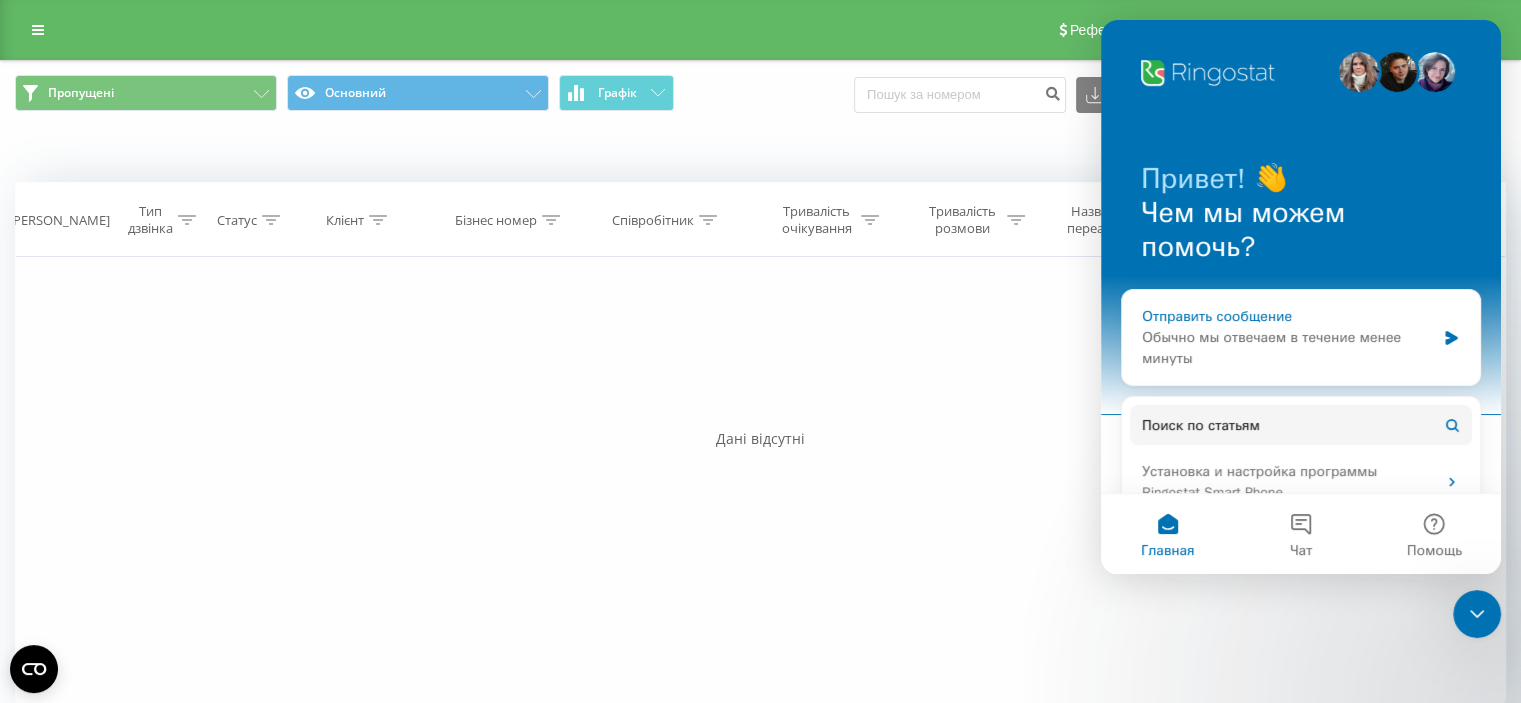 click on "Обычно мы отвечаем в течение менее минуты" at bounding box center [1288, 348] 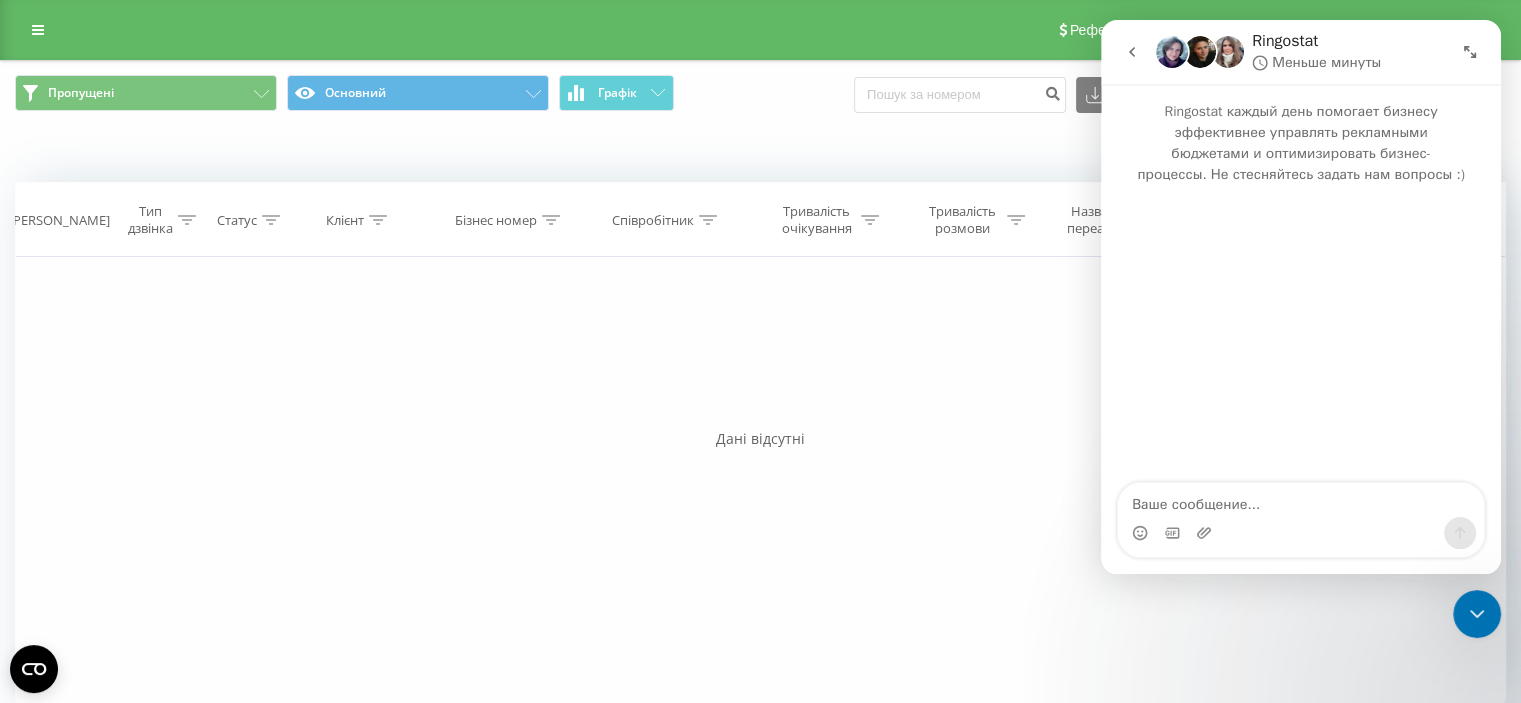 click at bounding box center [1301, 500] 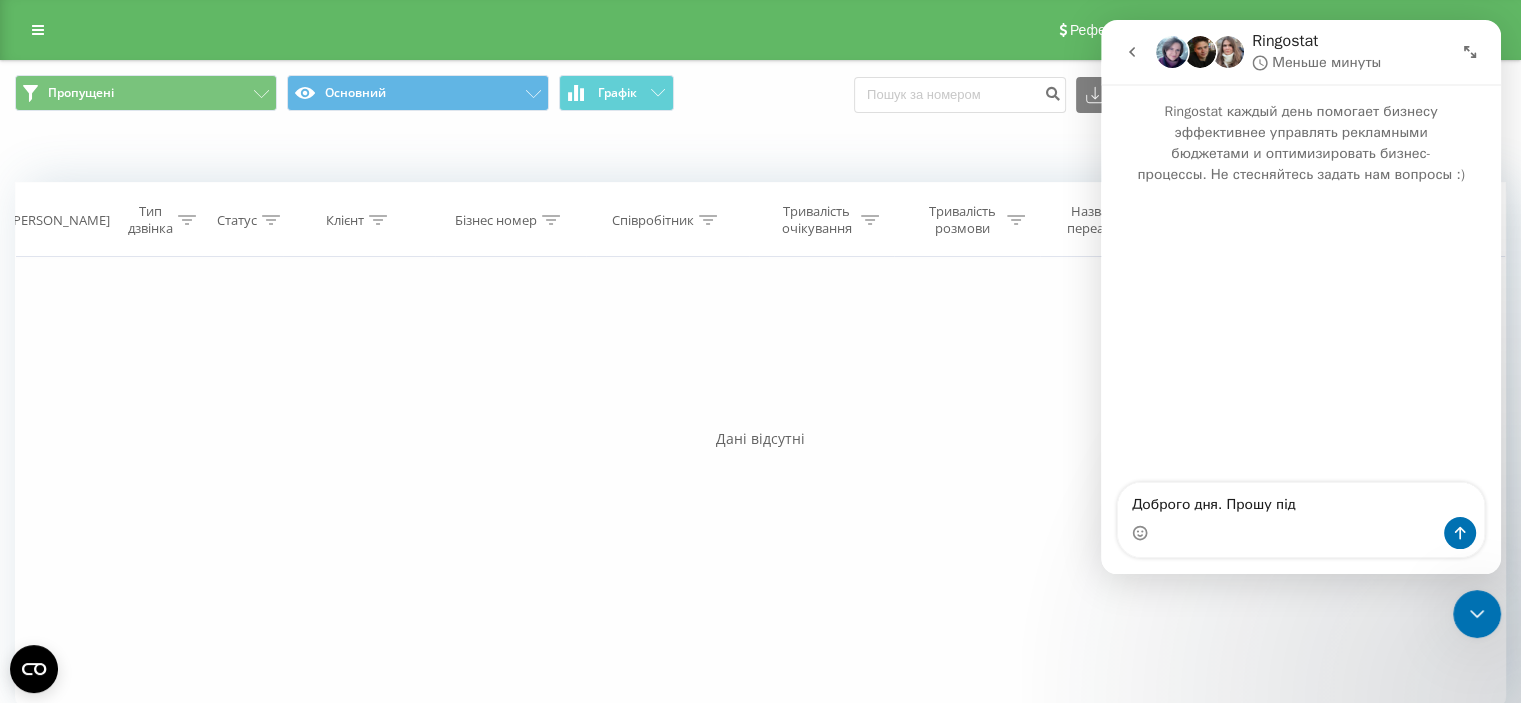 type on "Доброго дня. Прошу під" 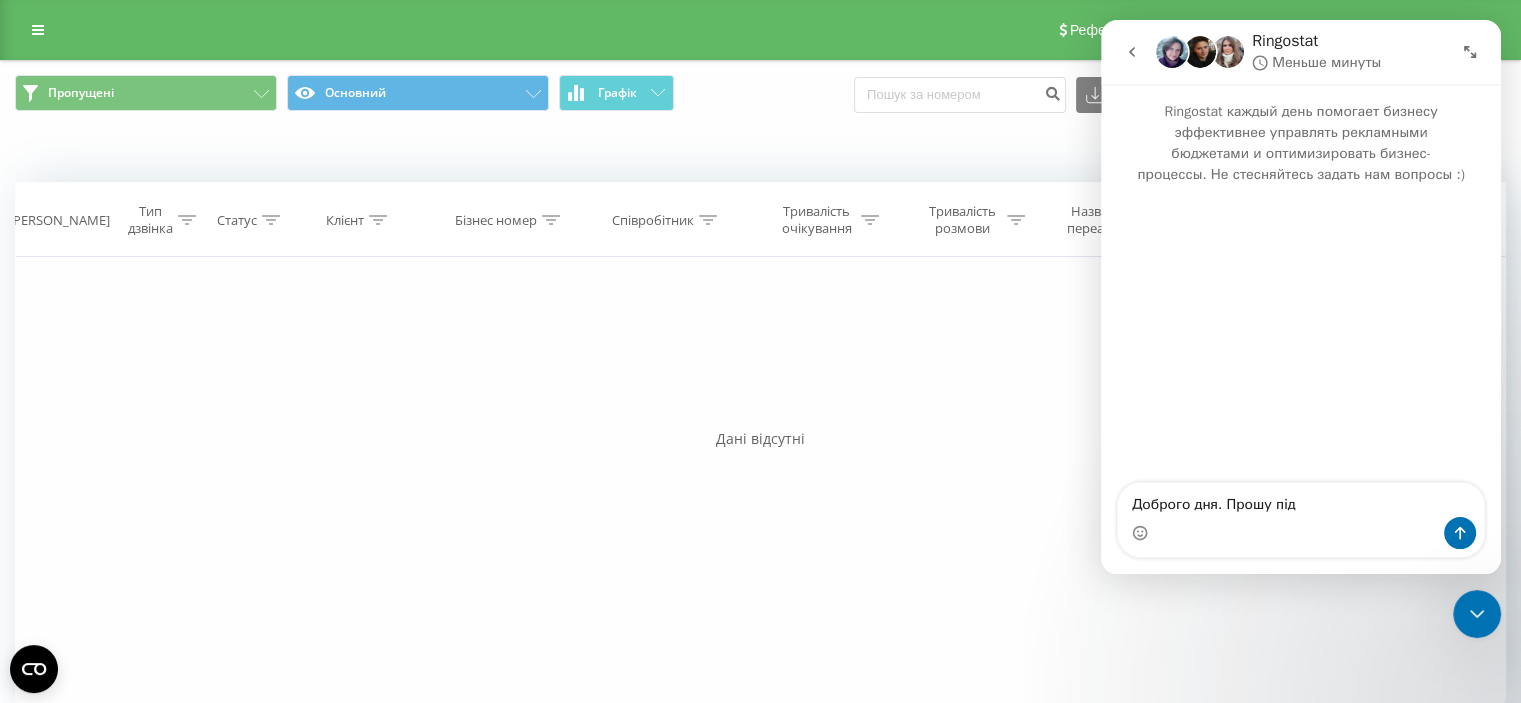 click 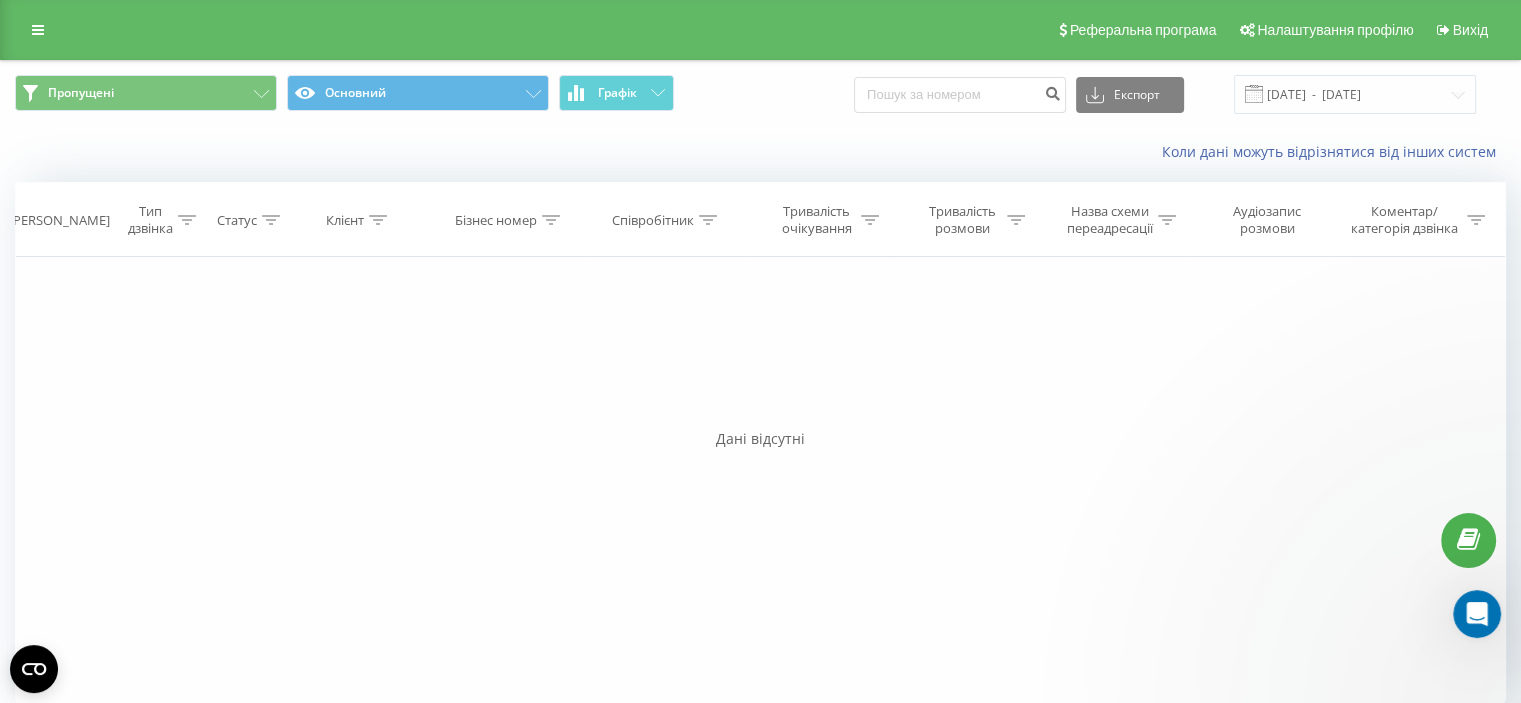 scroll, scrollTop: 0, scrollLeft: 0, axis: both 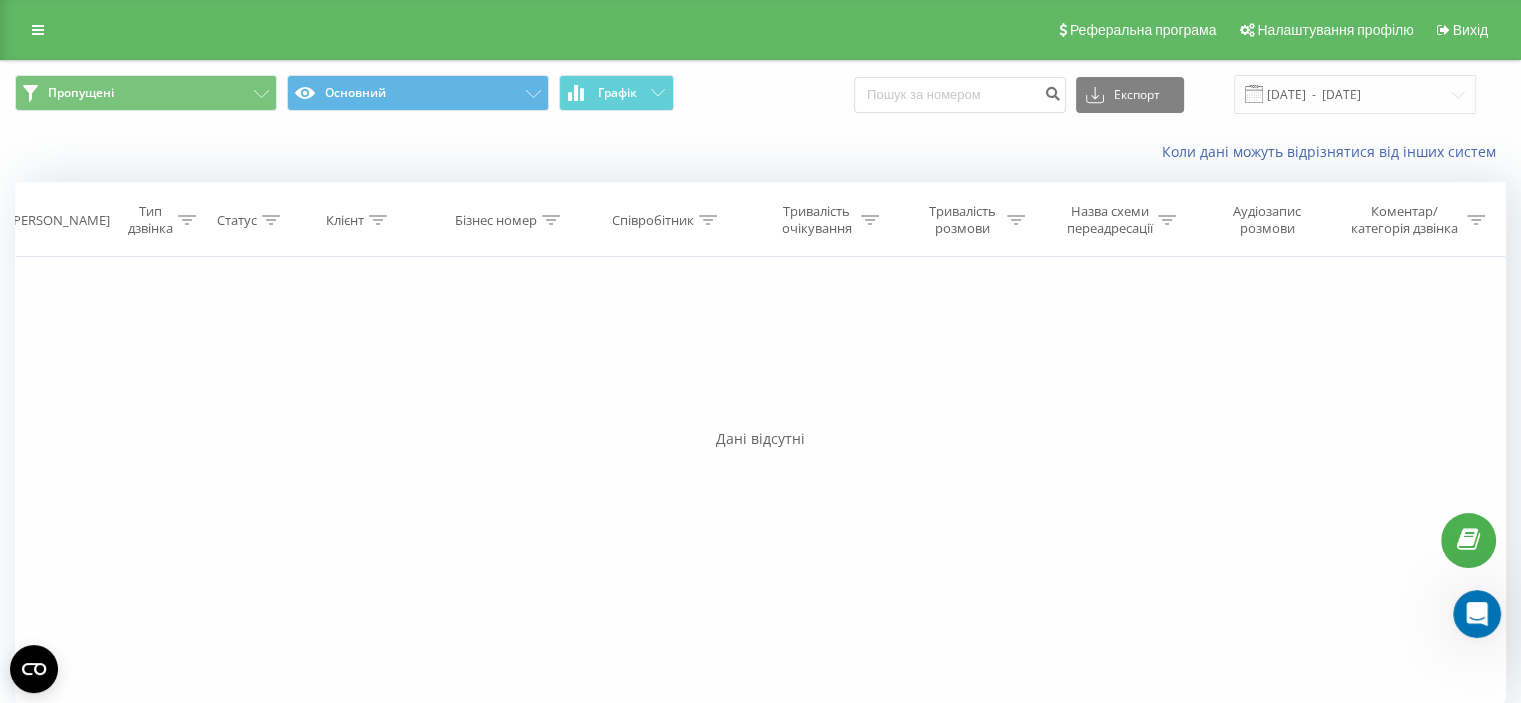 click at bounding box center (1477, 614) 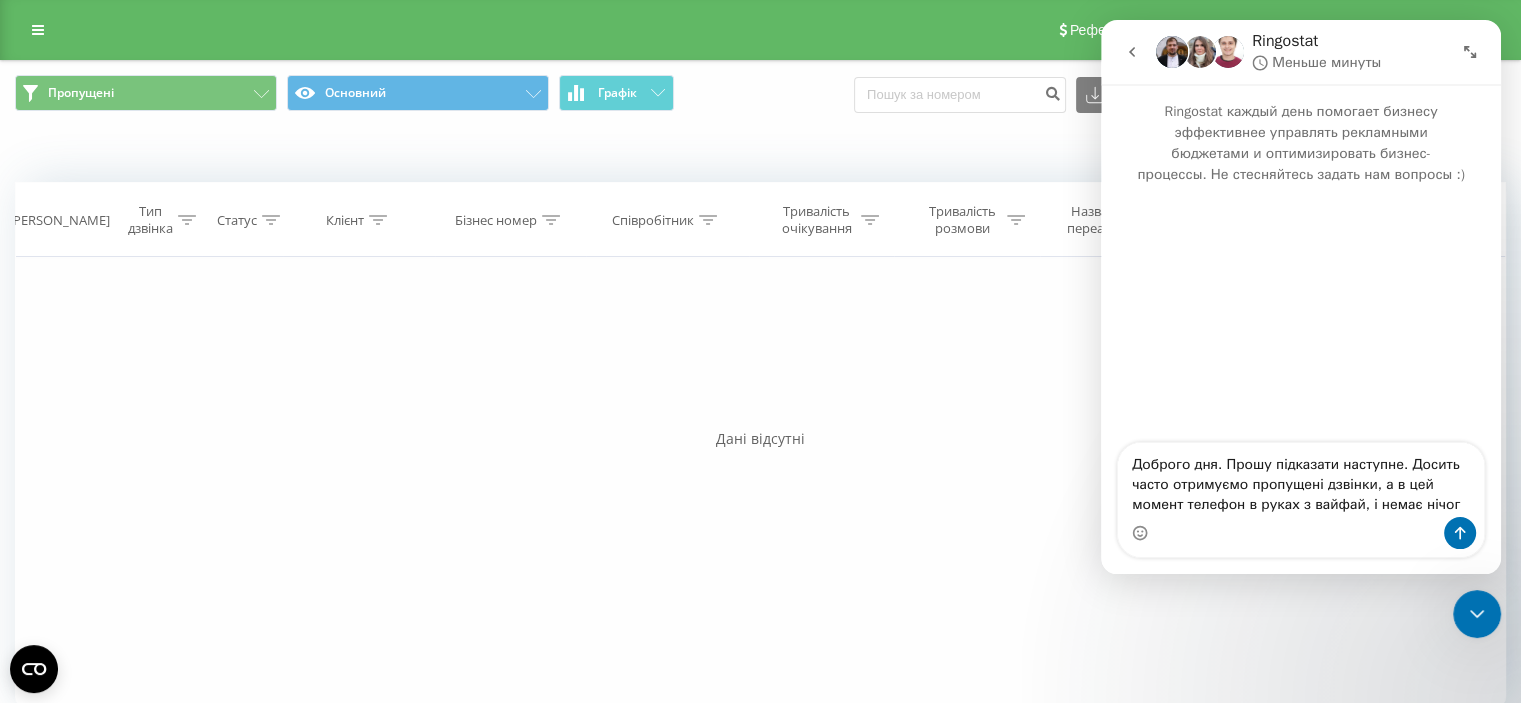 type on "Доброго дня. Прошу підказати наступне. Досить часто отримуємо пропущені дзвінки, а в цей момент телефон в руках з вайфай, і немає нічого" 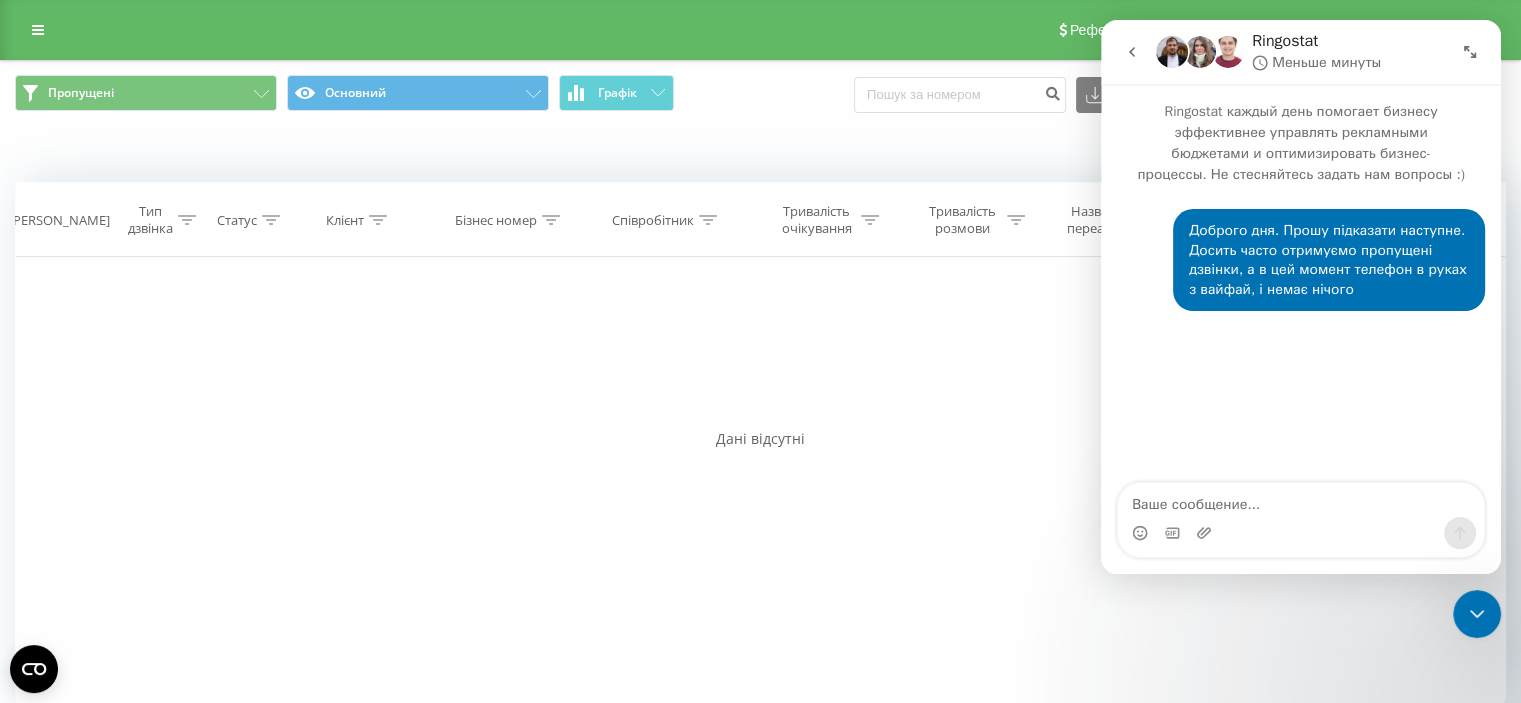 type on "я" 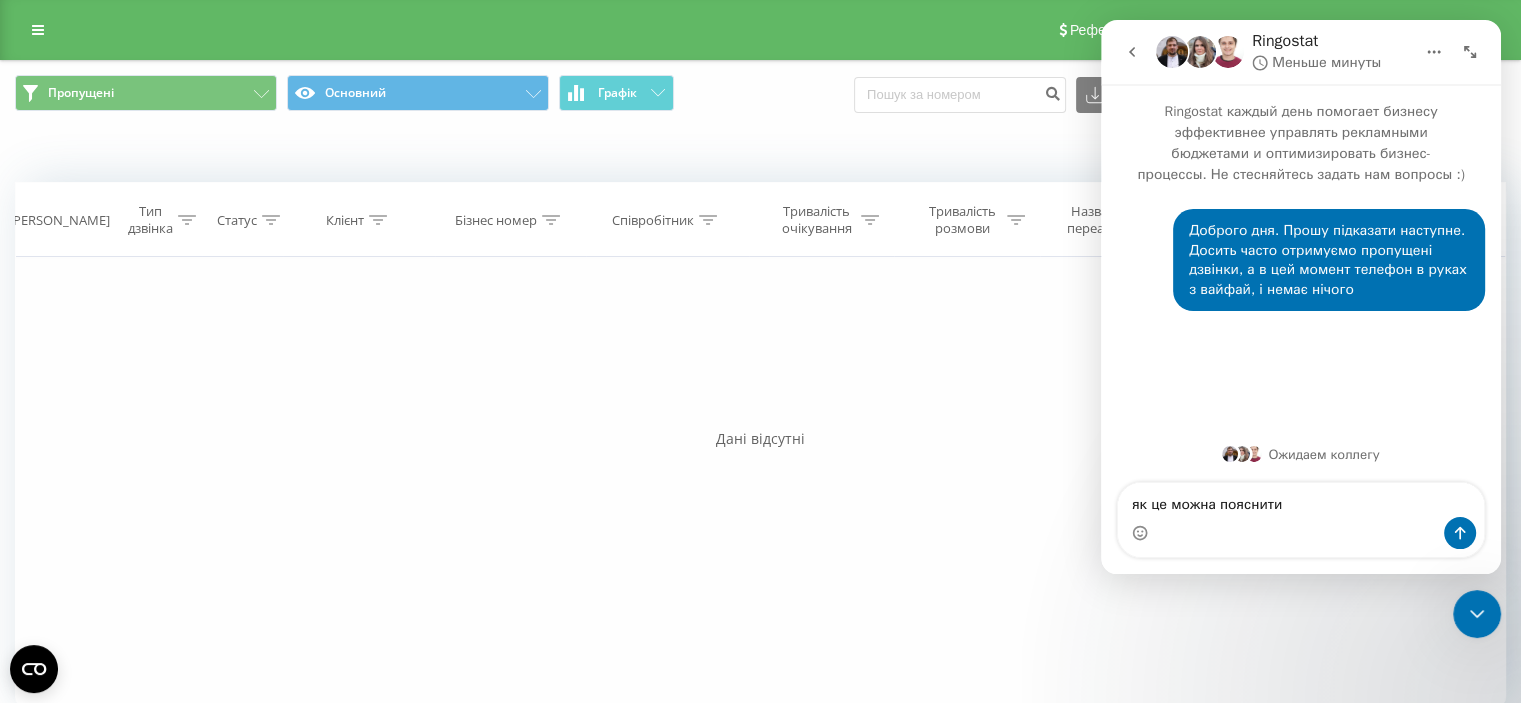 type on "як це можна пояснити?" 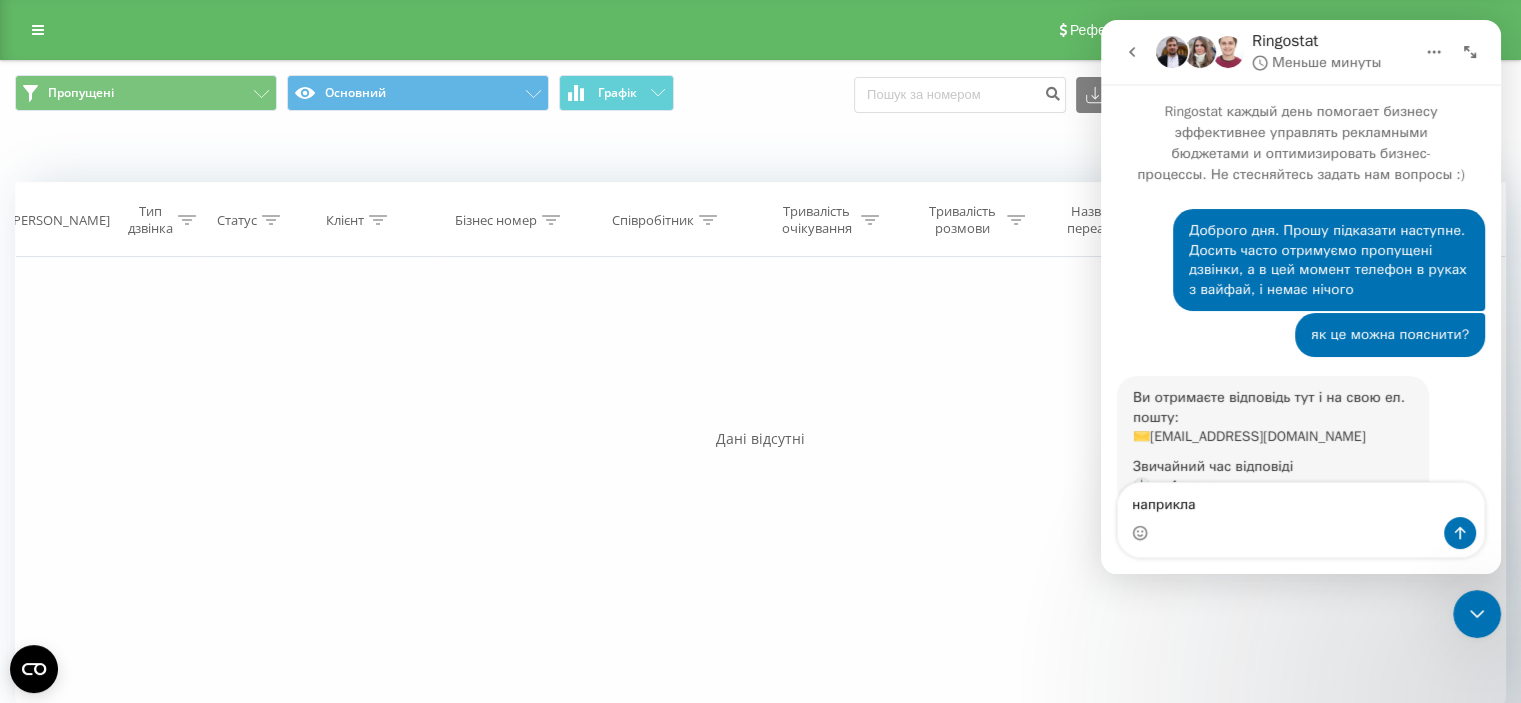 scroll, scrollTop: 118, scrollLeft: 0, axis: vertical 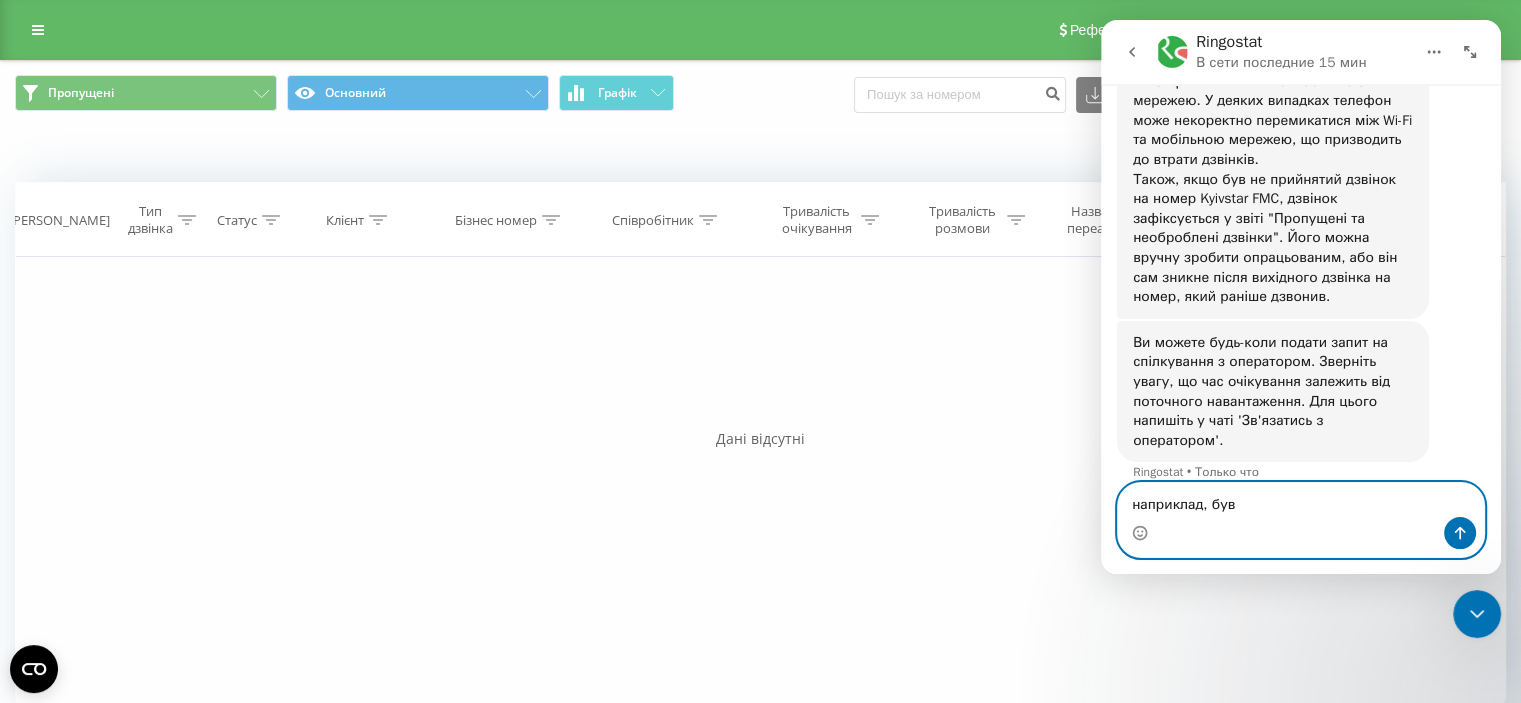 click on "наприклад, був" at bounding box center (1301, 500) 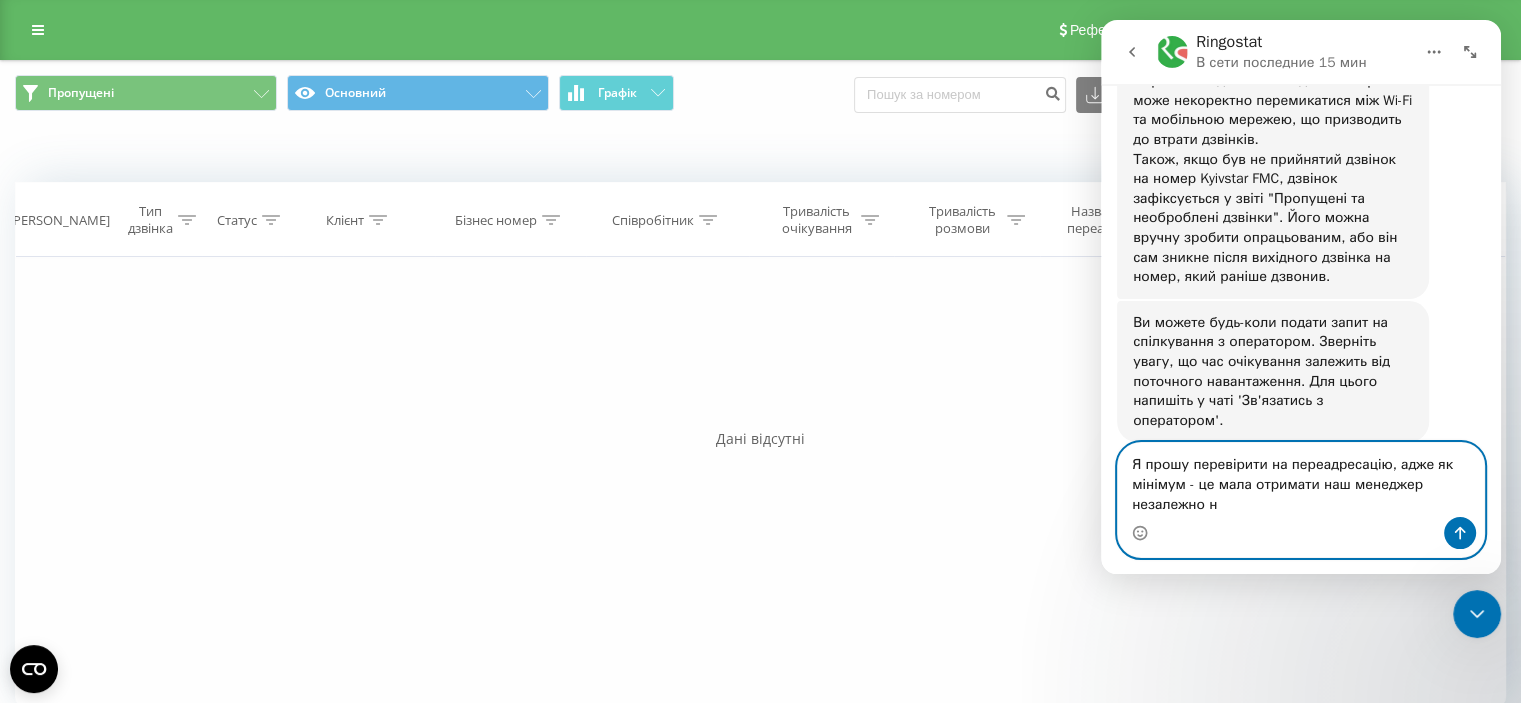 scroll, scrollTop: 756, scrollLeft: 0, axis: vertical 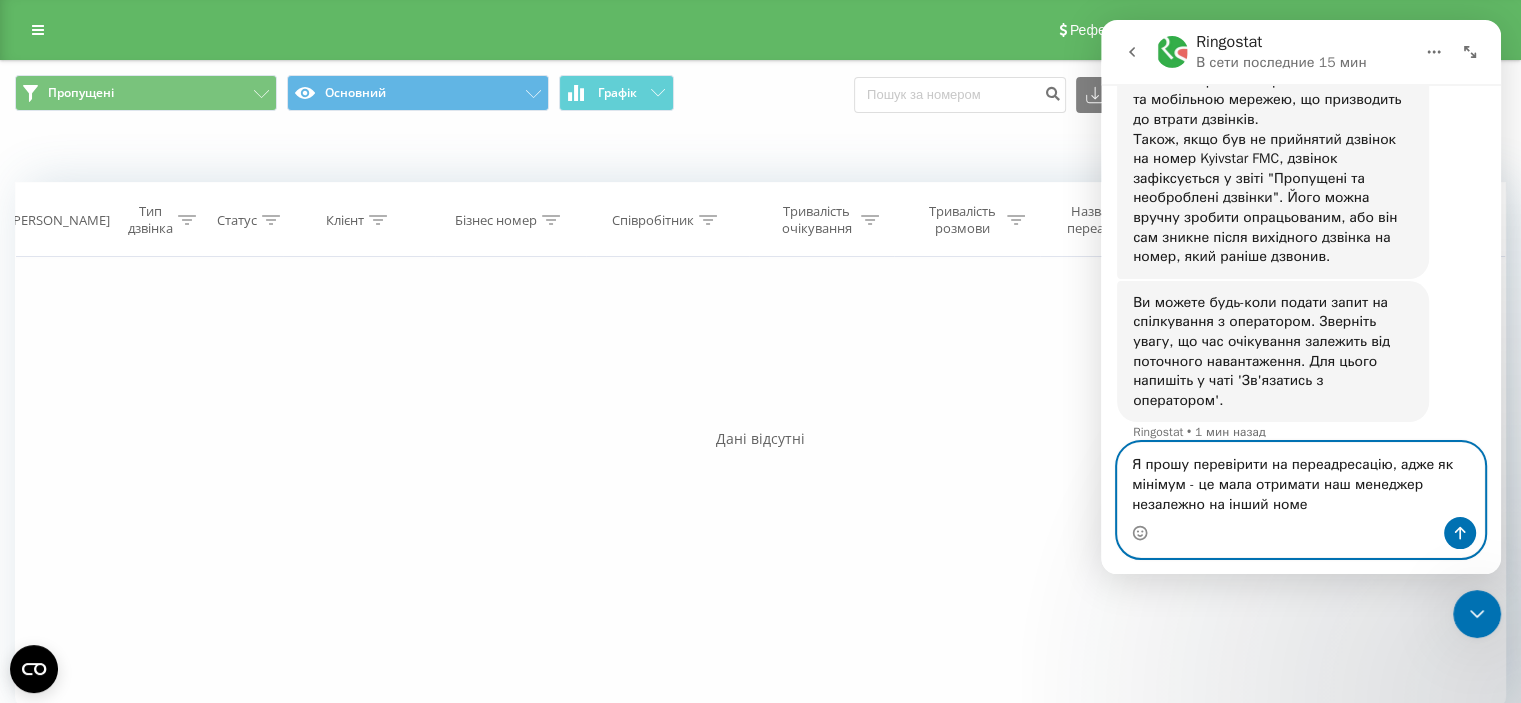 type on "Я прошу перевірити на переадресацію, адже як мінімум - це мала отримати наш менеджер незалежно на інший номер" 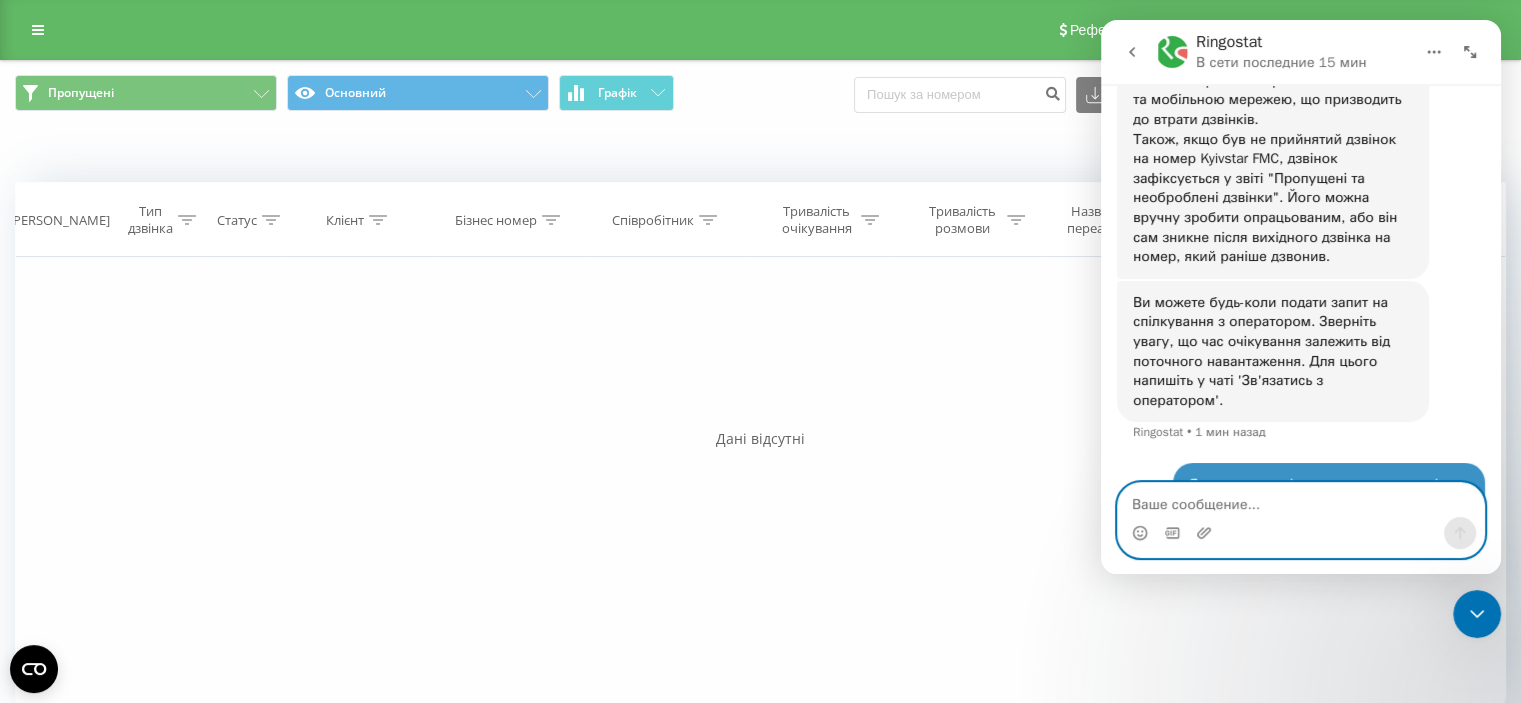 scroll, scrollTop: 815, scrollLeft: 0, axis: vertical 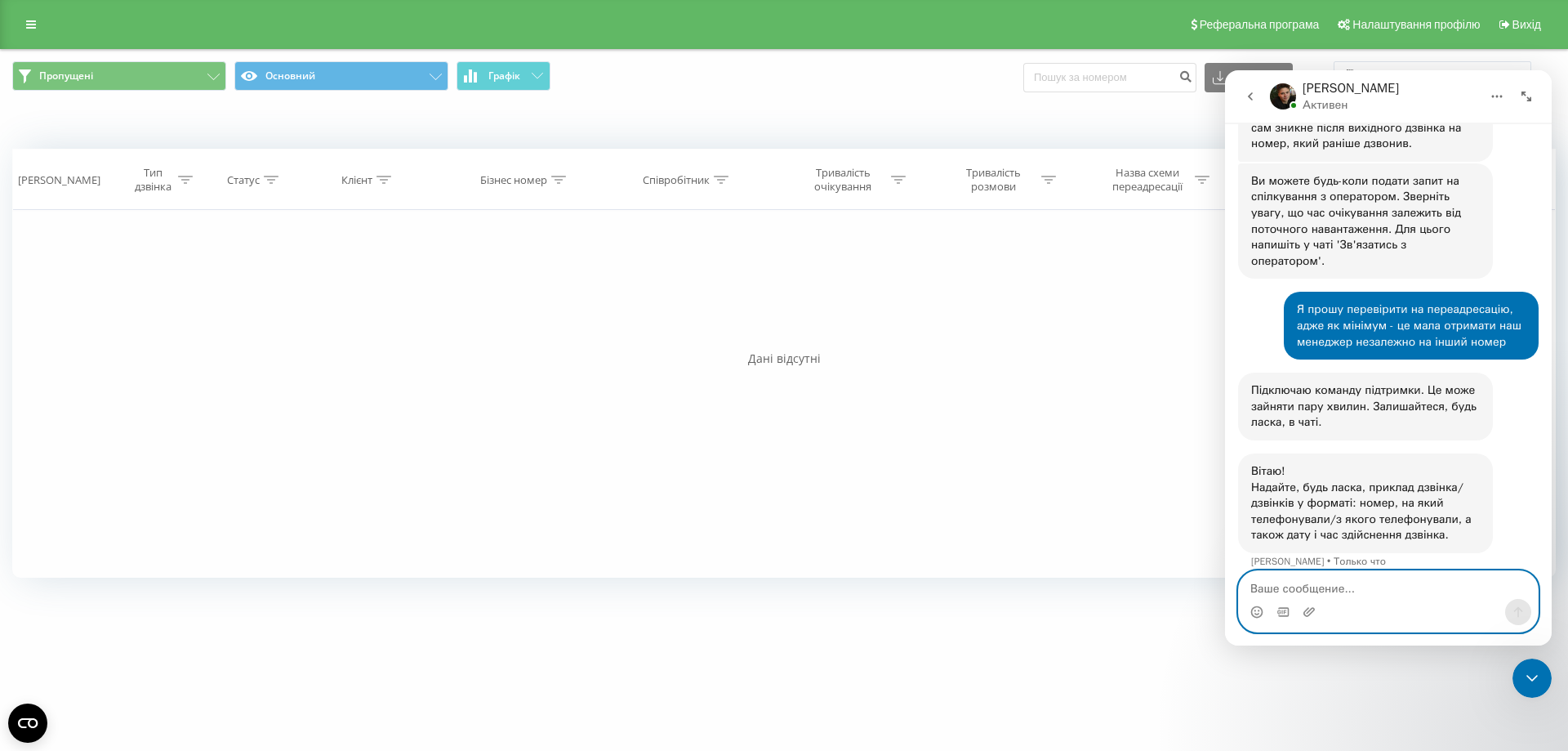 click at bounding box center [1388, 585] 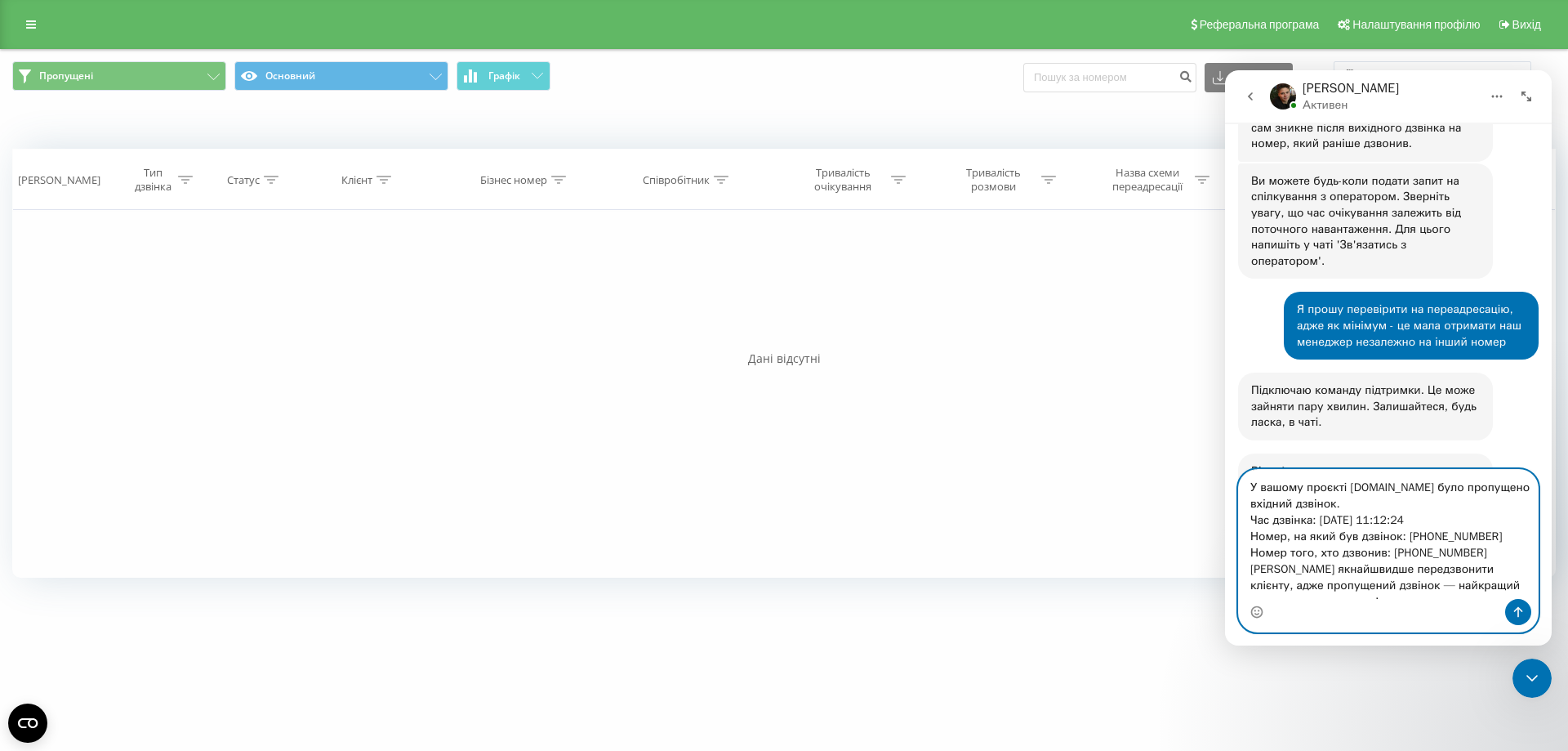 scroll, scrollTop: 27, scrollLeft: 0, axis: vertical 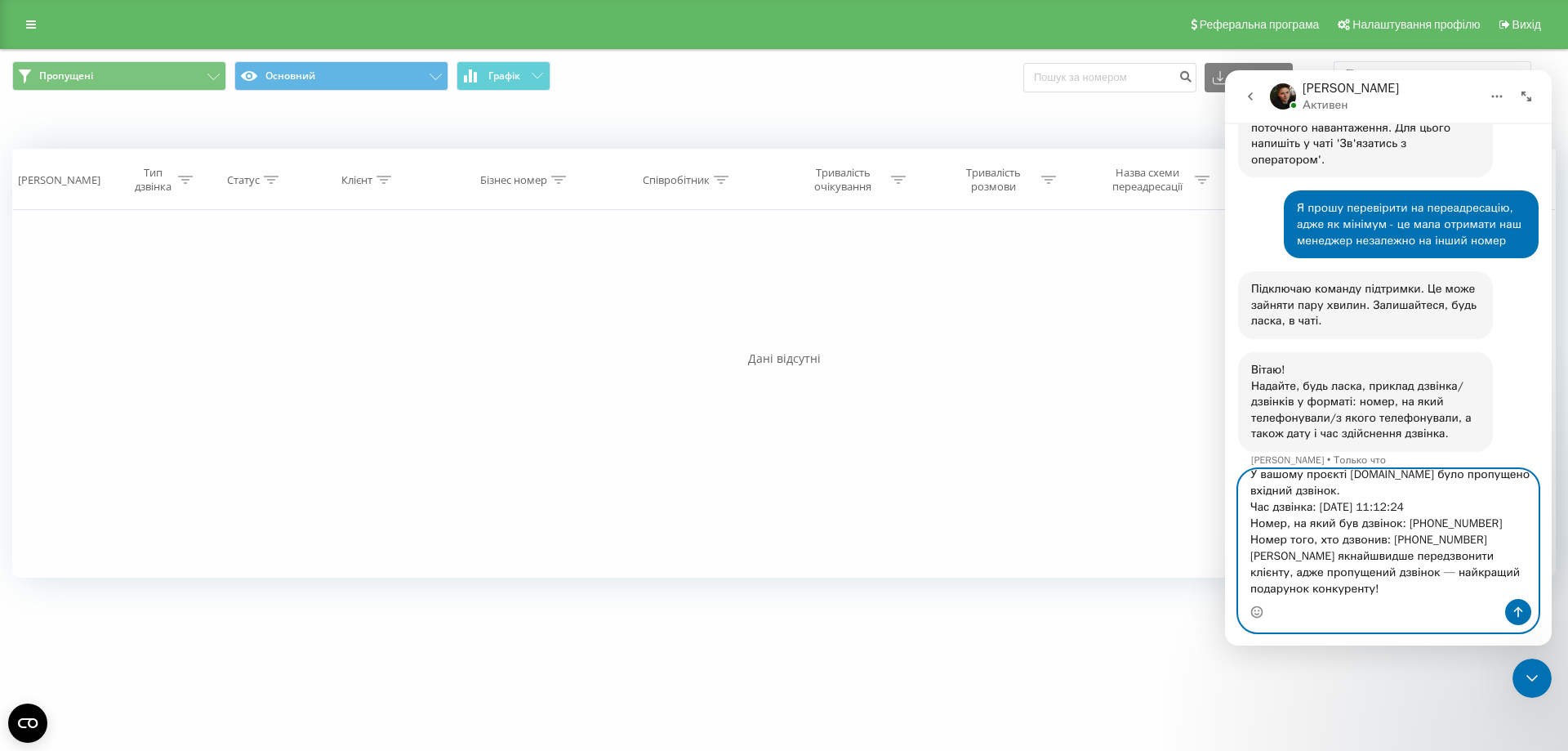 type 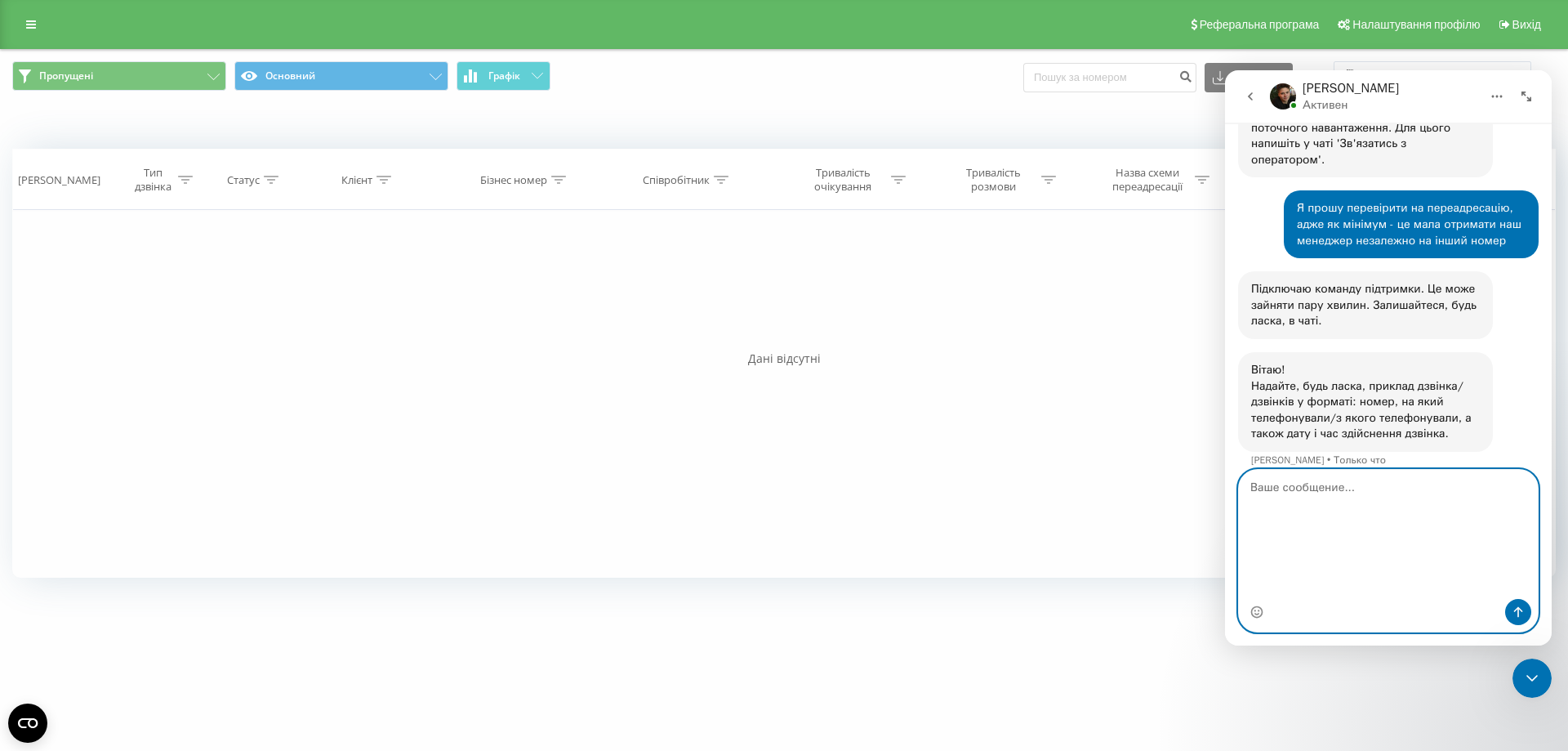 scroll, scrollTop: 0, scrollLeft: 0, axis: both 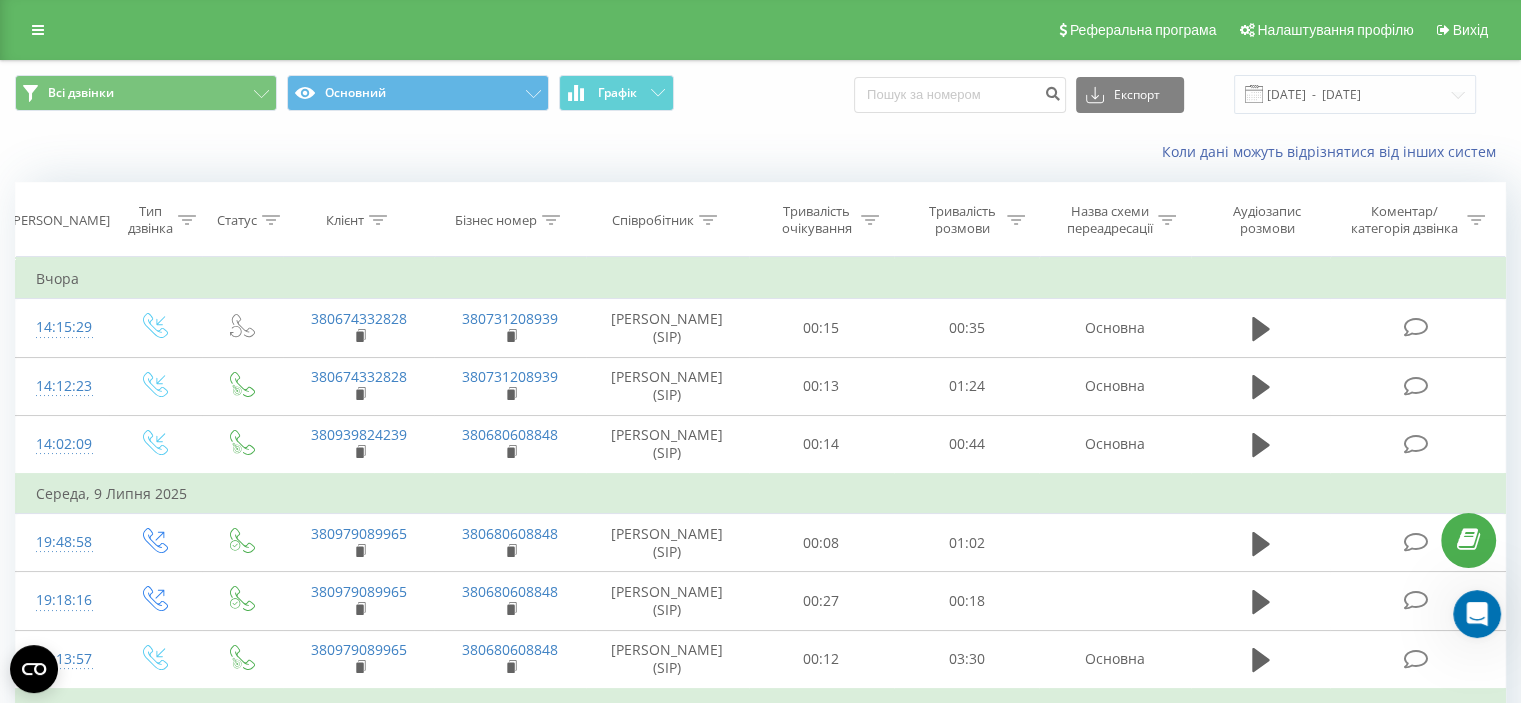 click 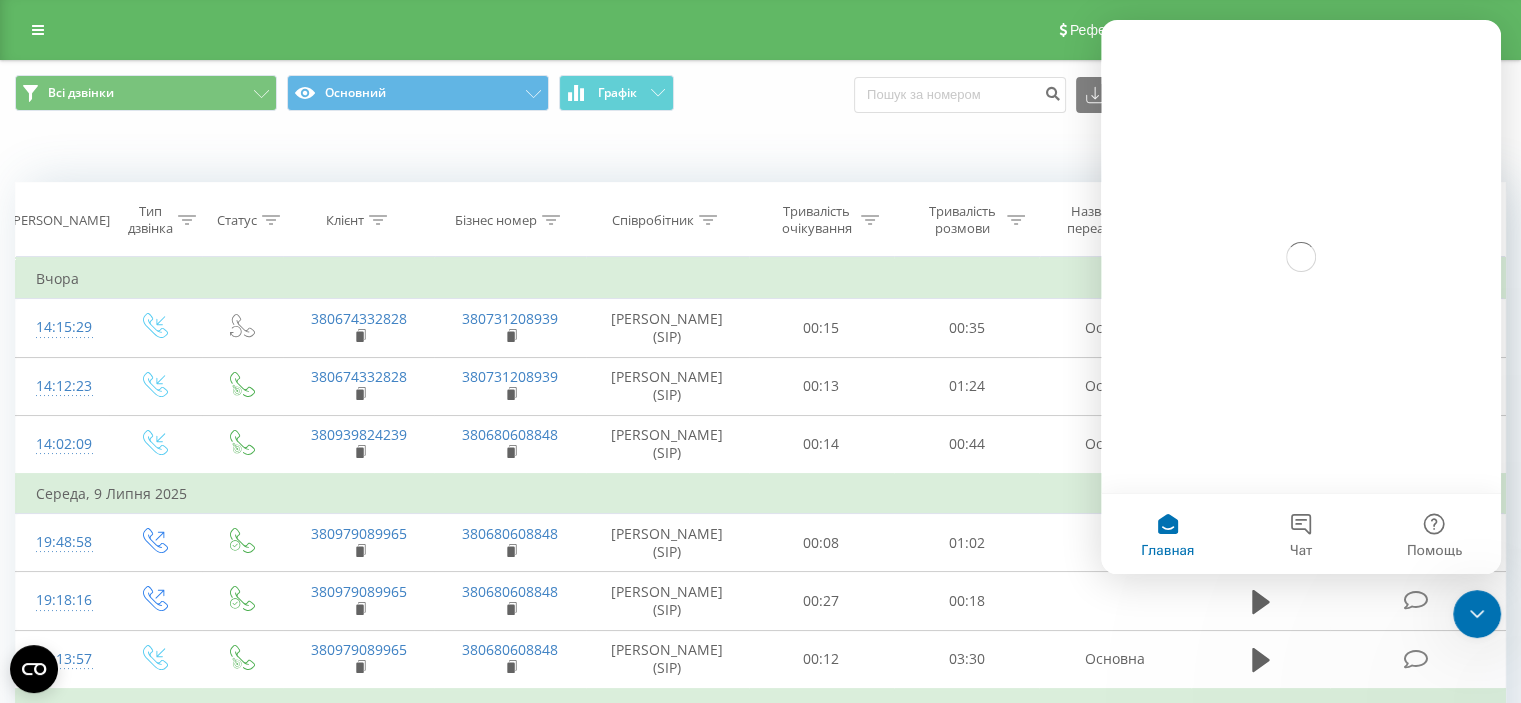 scroll, scrollTop: 0, scrollLeft: 0, axis: both 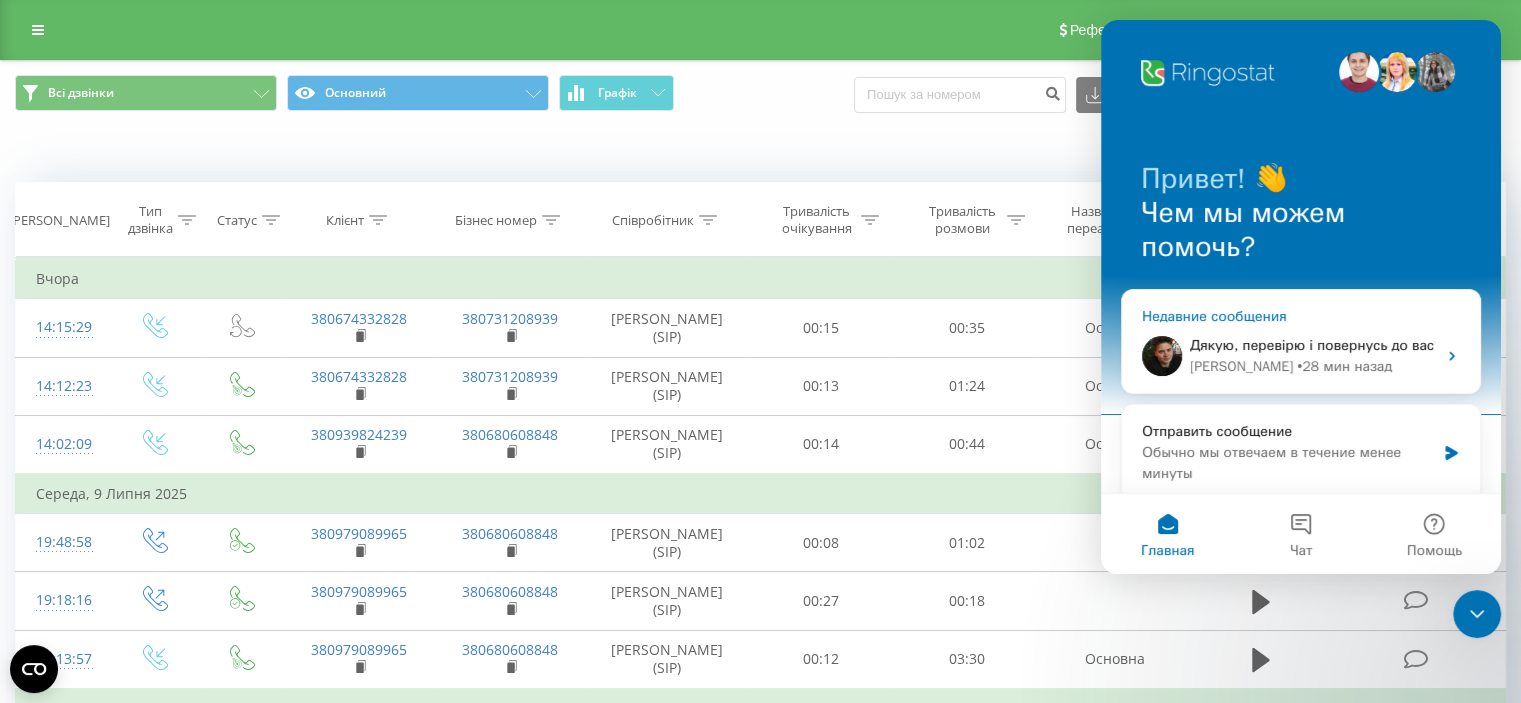 click on "Дякую, перевірю і повернусь до вас" at bounding box center [1312, 345] 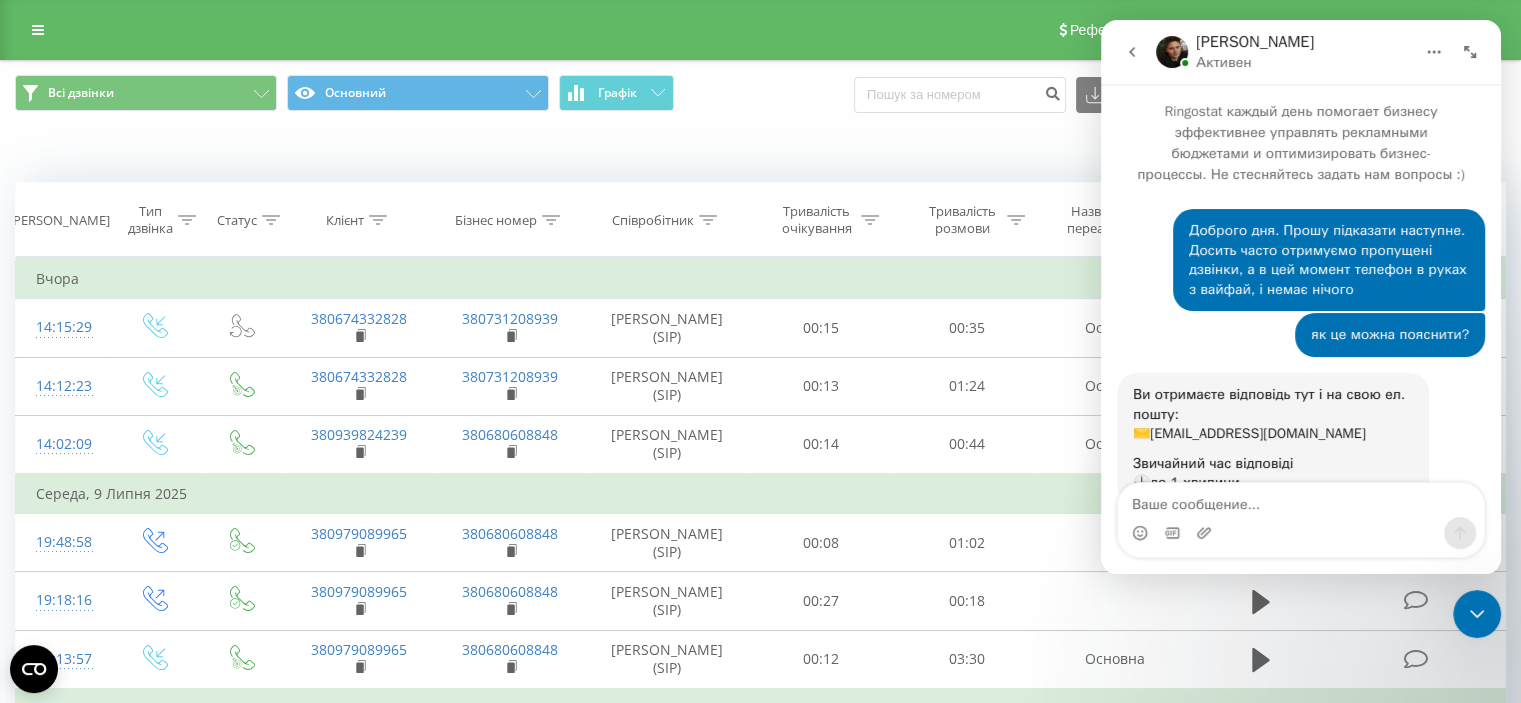 scroll, scrollTop: 3, scrollLeft: 0, axis: vertical 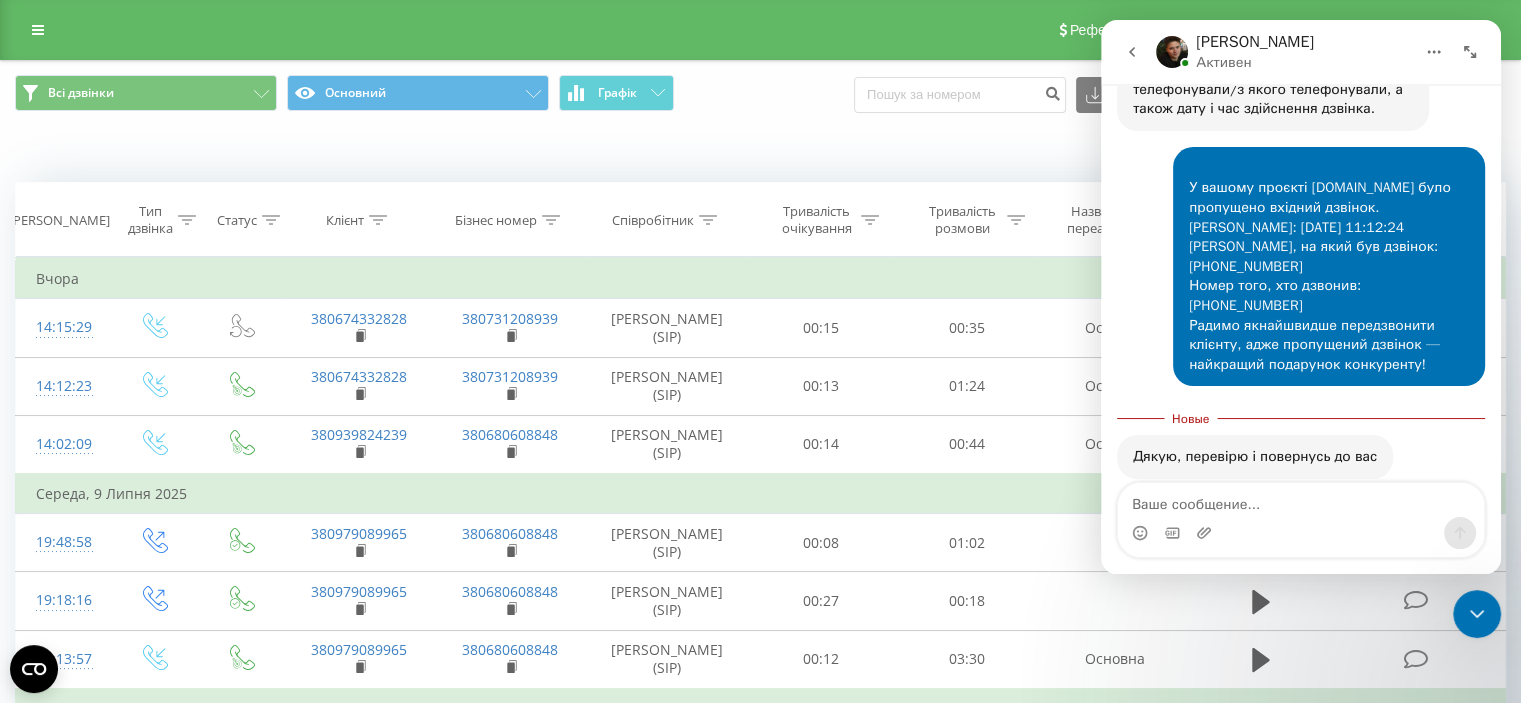 click at bounding box center [1301, 500] 